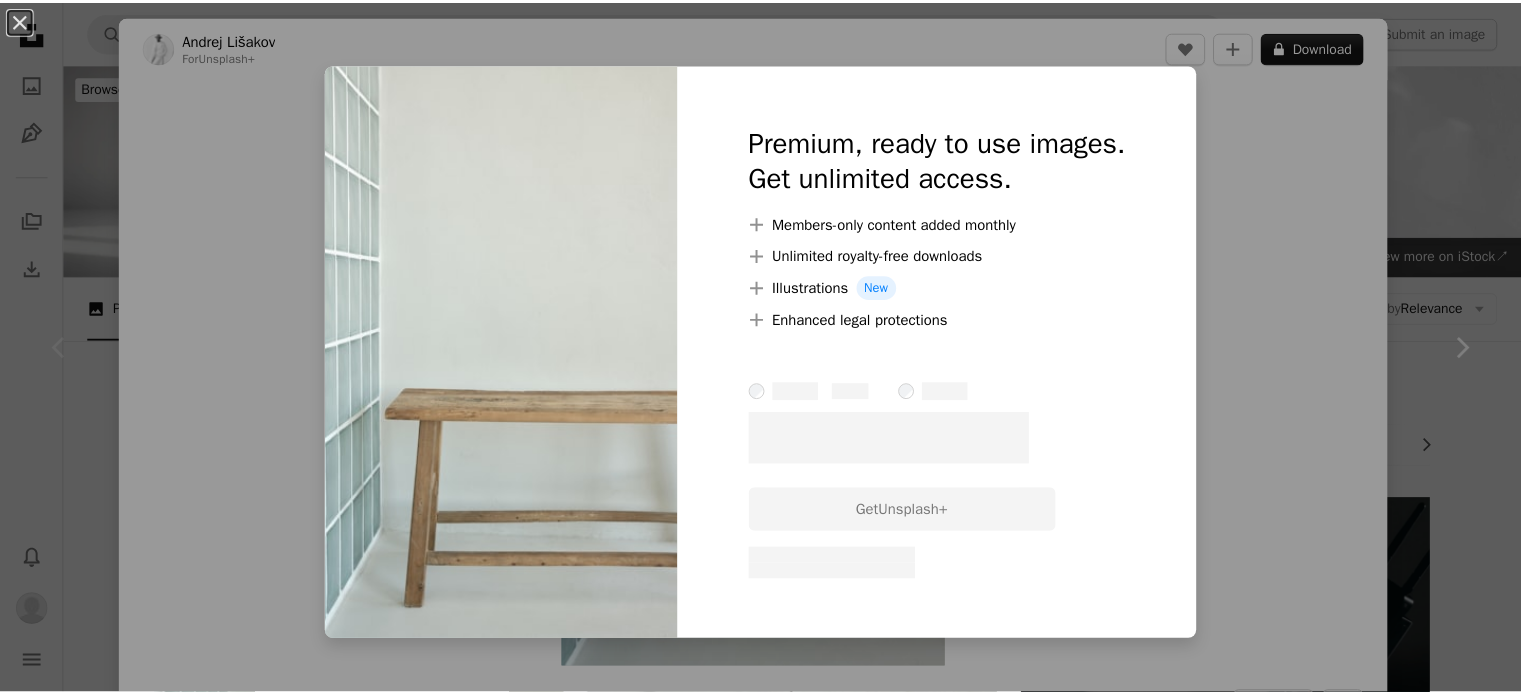 scroll, scrollTop: 220, scrollLeft: 0, axis: vertical 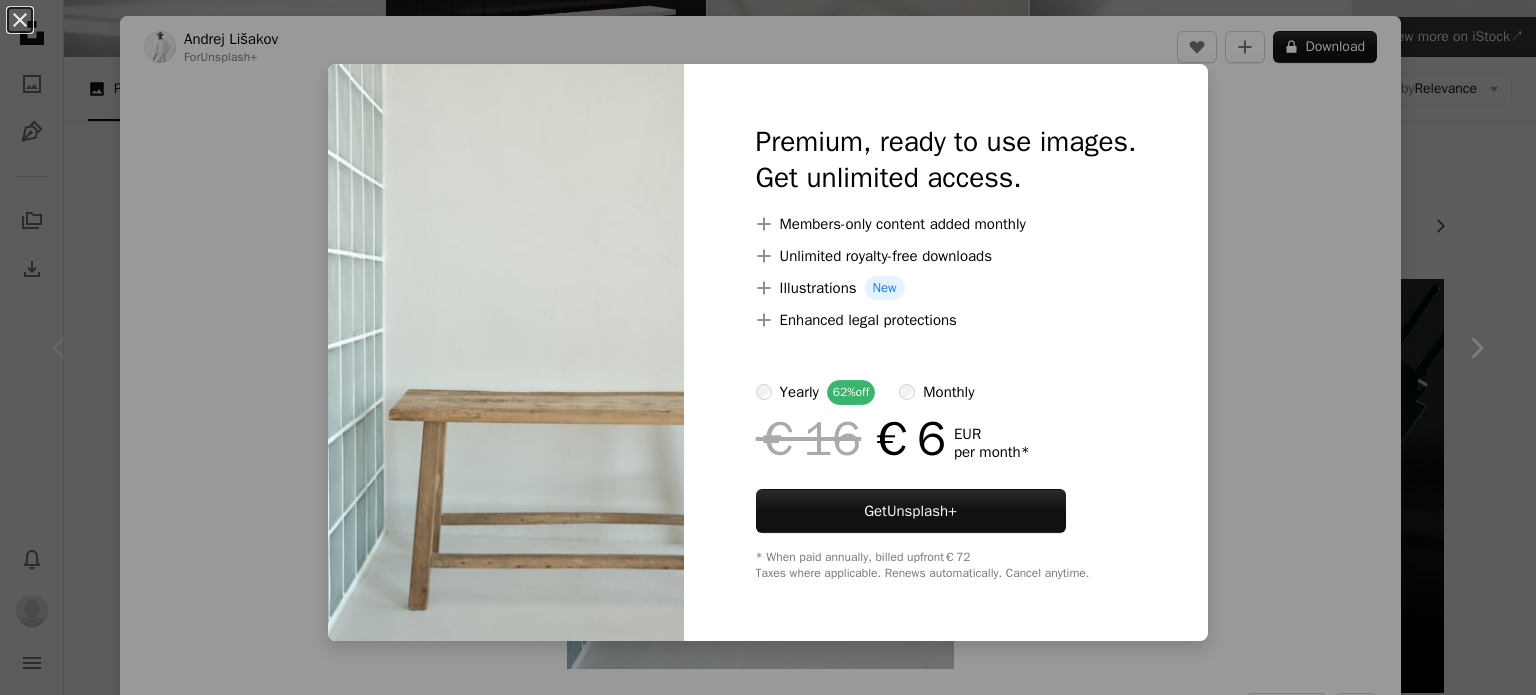click on "An X shape Premium, ready to use images. Get unlimited access. A plus sign Members-only content added monthly A plus sign Unlimited royalty-free downloads A plus sign Illustrations  New A plus sign Enhanced legal protections yearly 62%  off monthly €16   €6 EUR per month * Get  Unsplash+ * When paid annually, billed upfront  €72 Taxes where applicable. Renews automatically. Cancel anytime." at bounding box center (768, 347) 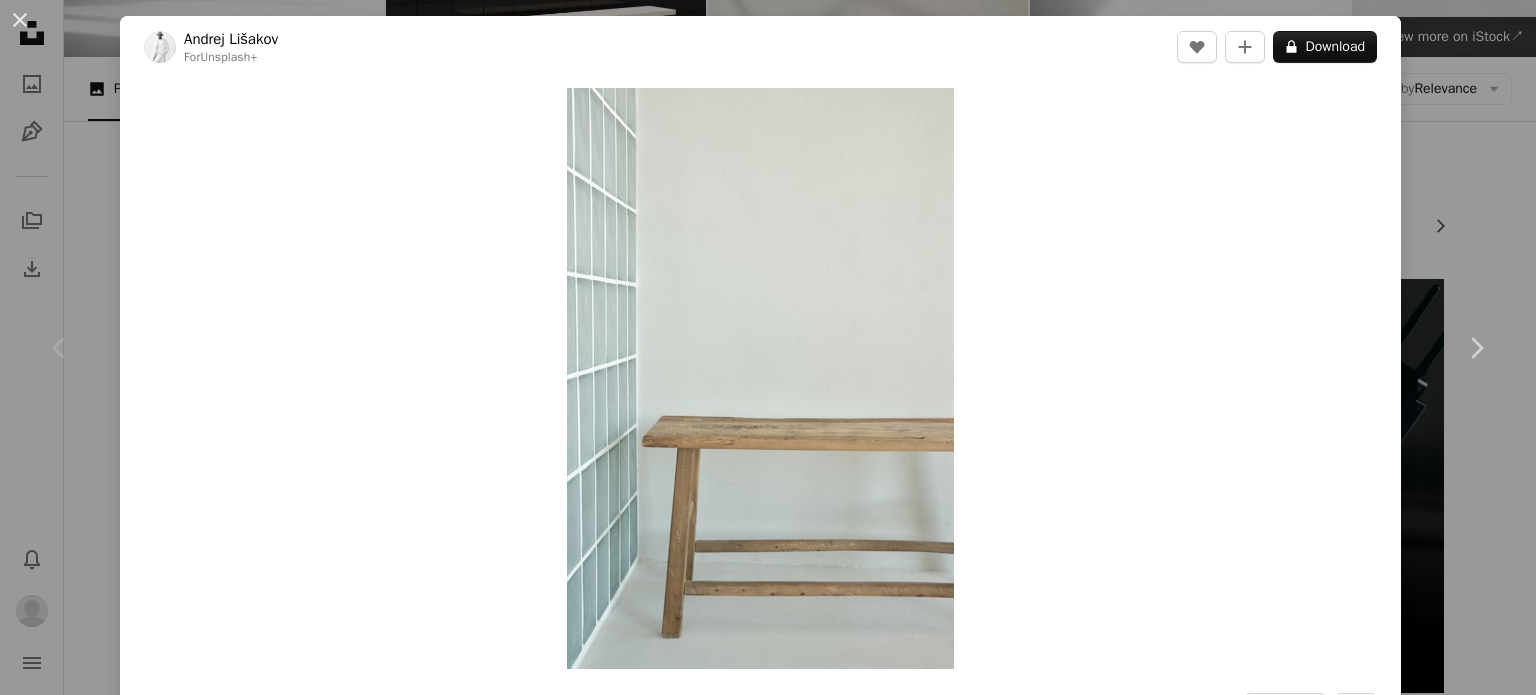 click on "[FIRST] [LAST]" at bounding box center [768, 347] 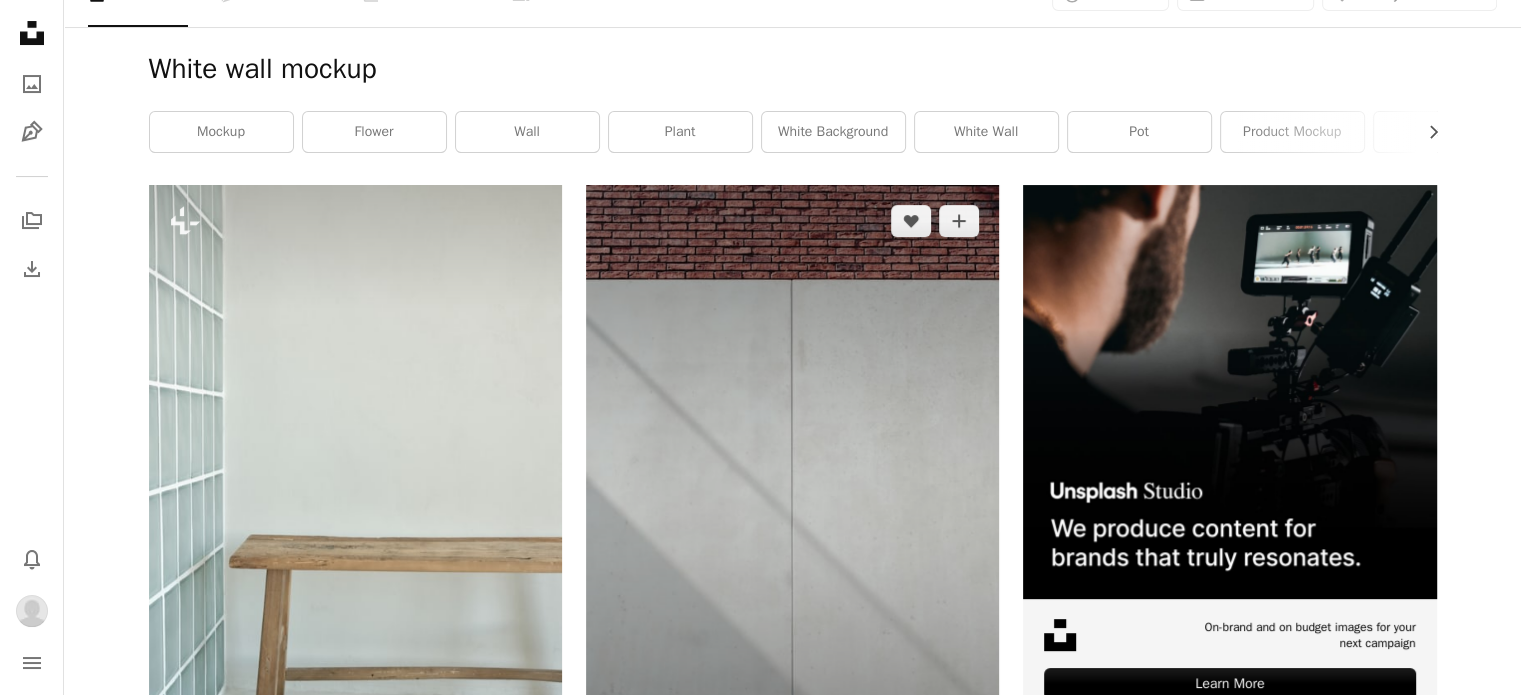 scroll, scrollTop: 0, scrollLeft: 0, axis: both 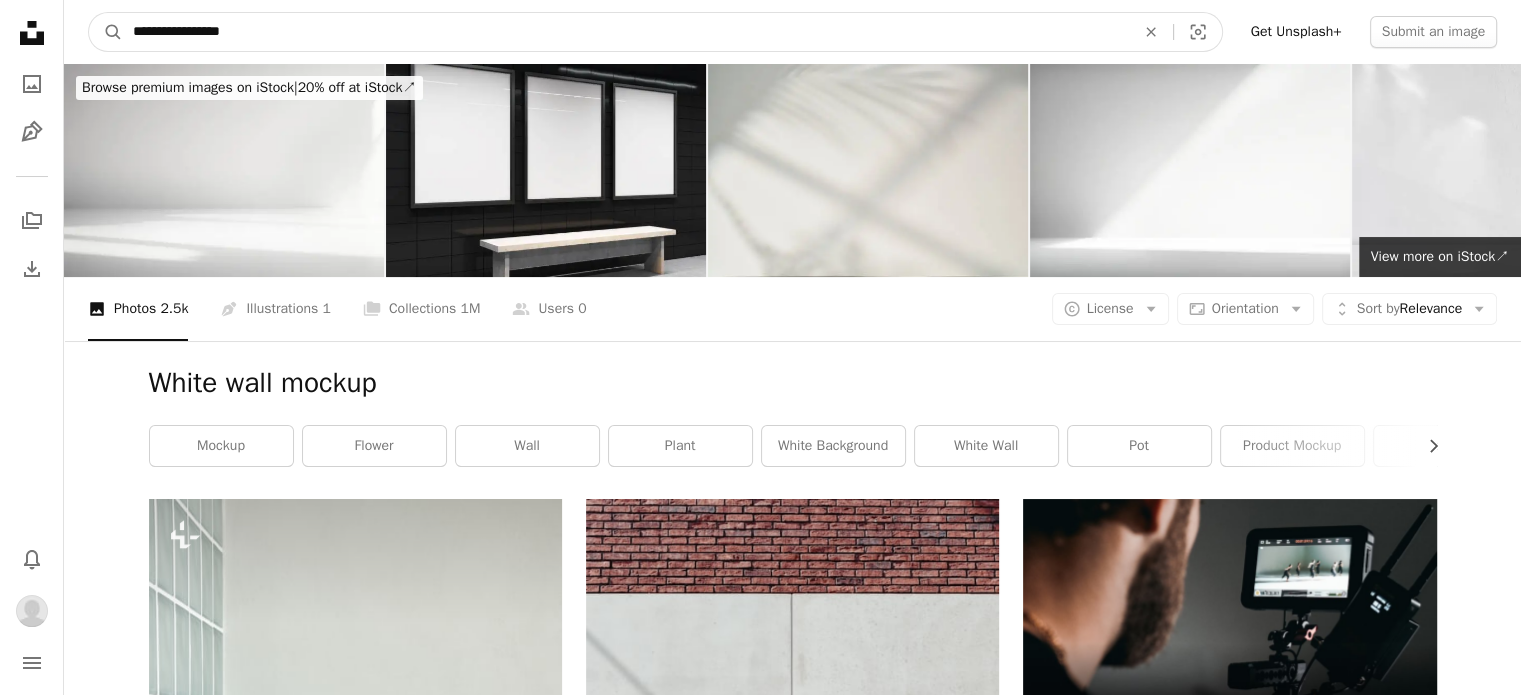 drag, startPoint x: 201, startPoint y: 24, endPoint x: 390, endPoint y: 27, distance: 189.0238 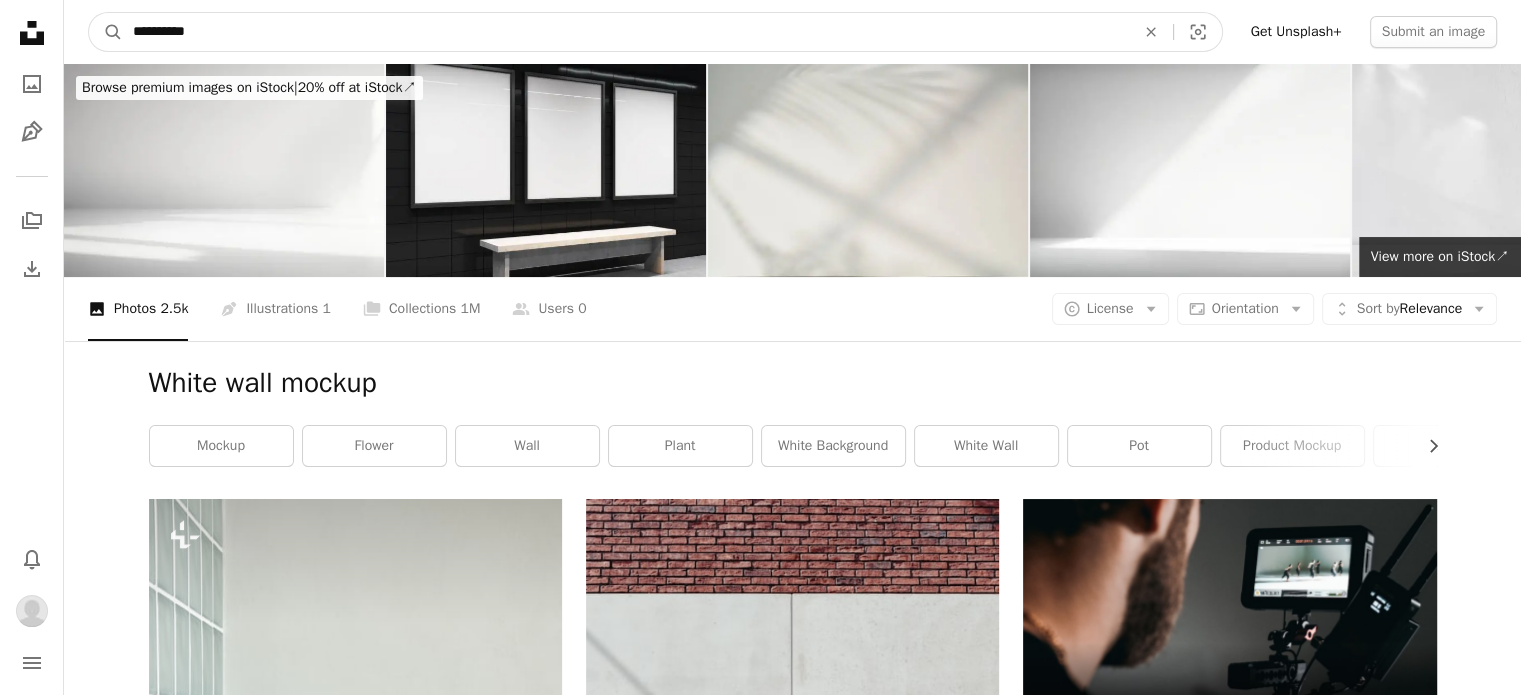 type on "**********" 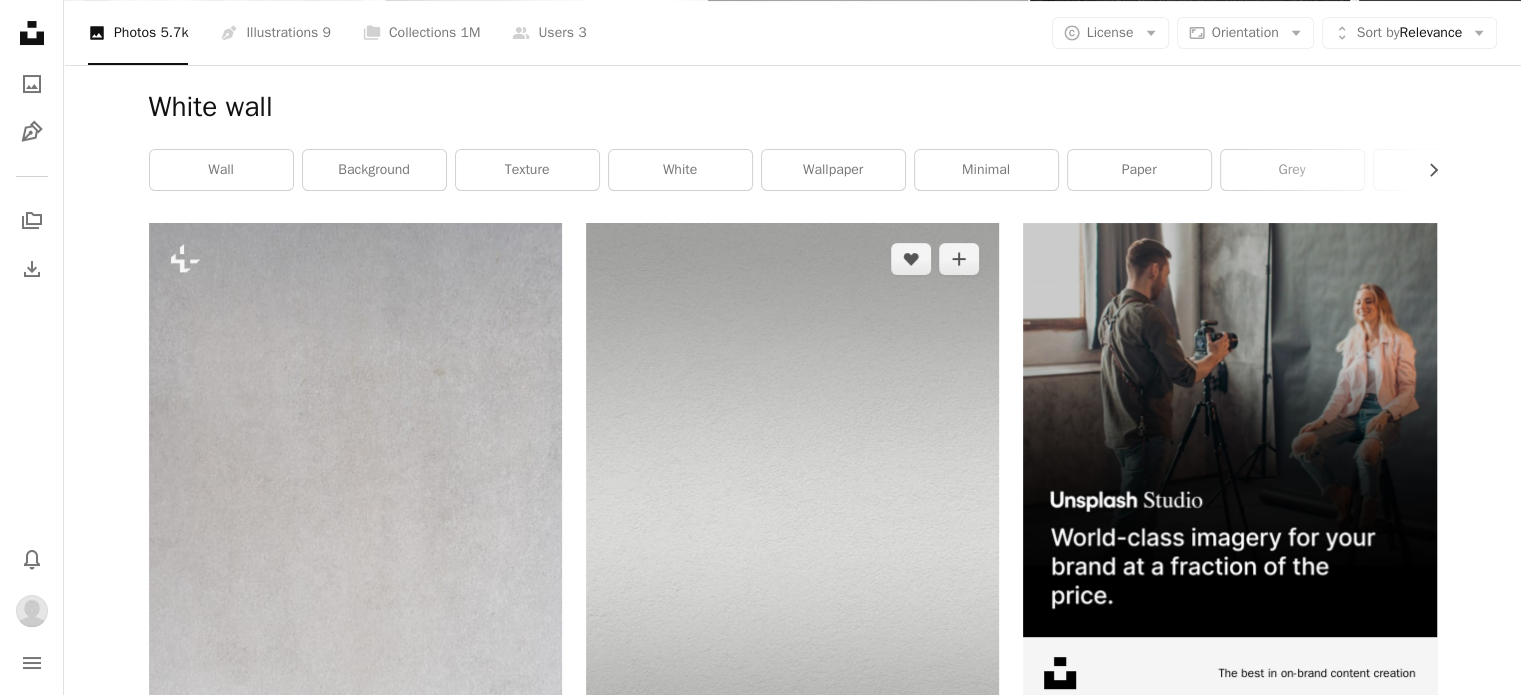 scroll, scrollTop: 278, scrollLeft: 0, axis: vertical 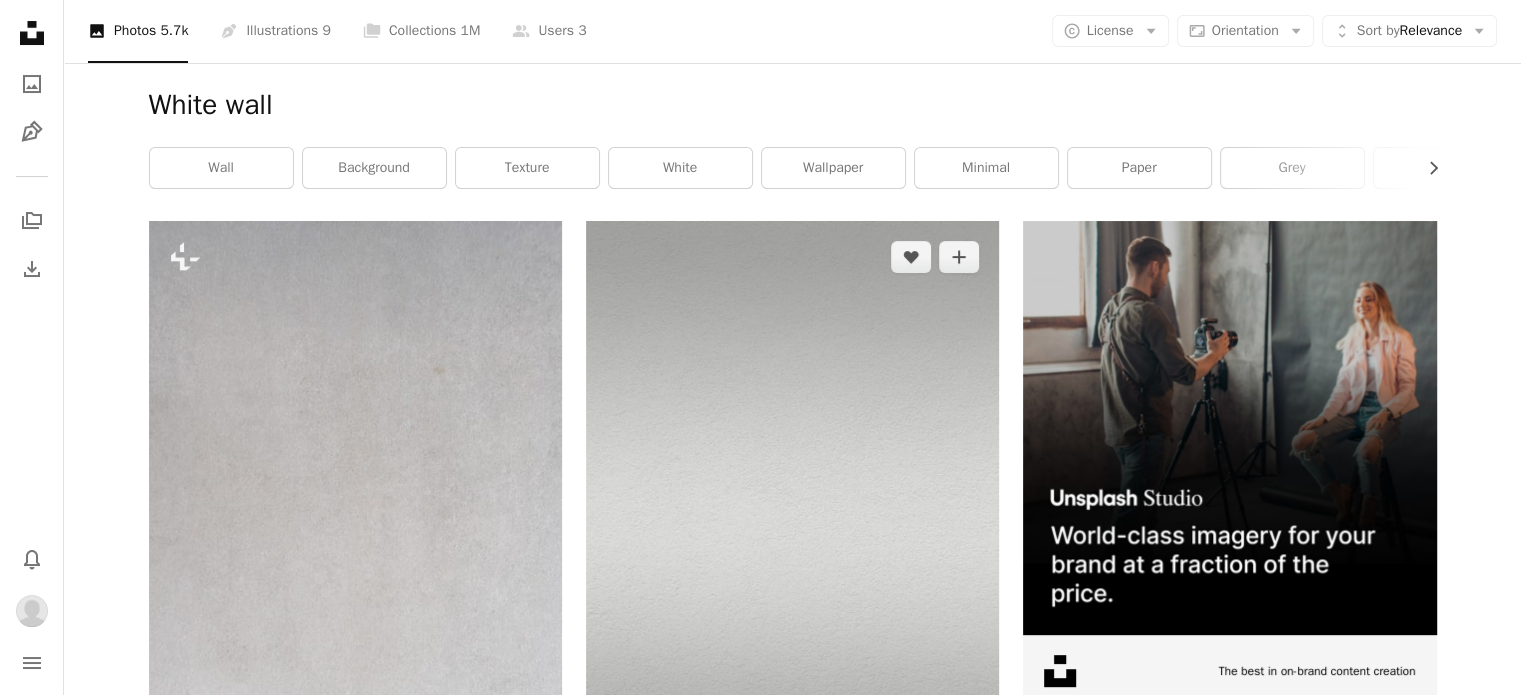 click at bounding box center (792, 531) 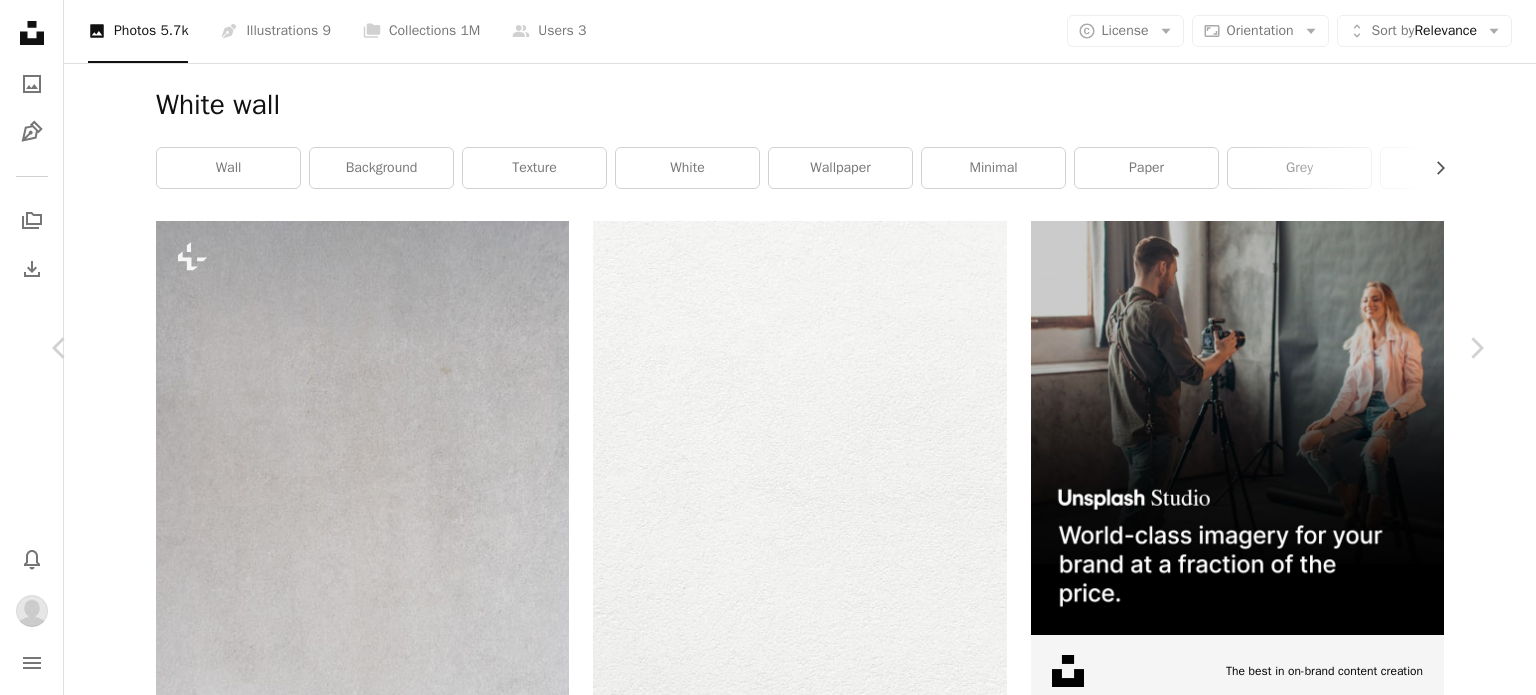 click on "Download" at bounding box center [1301, 21127] 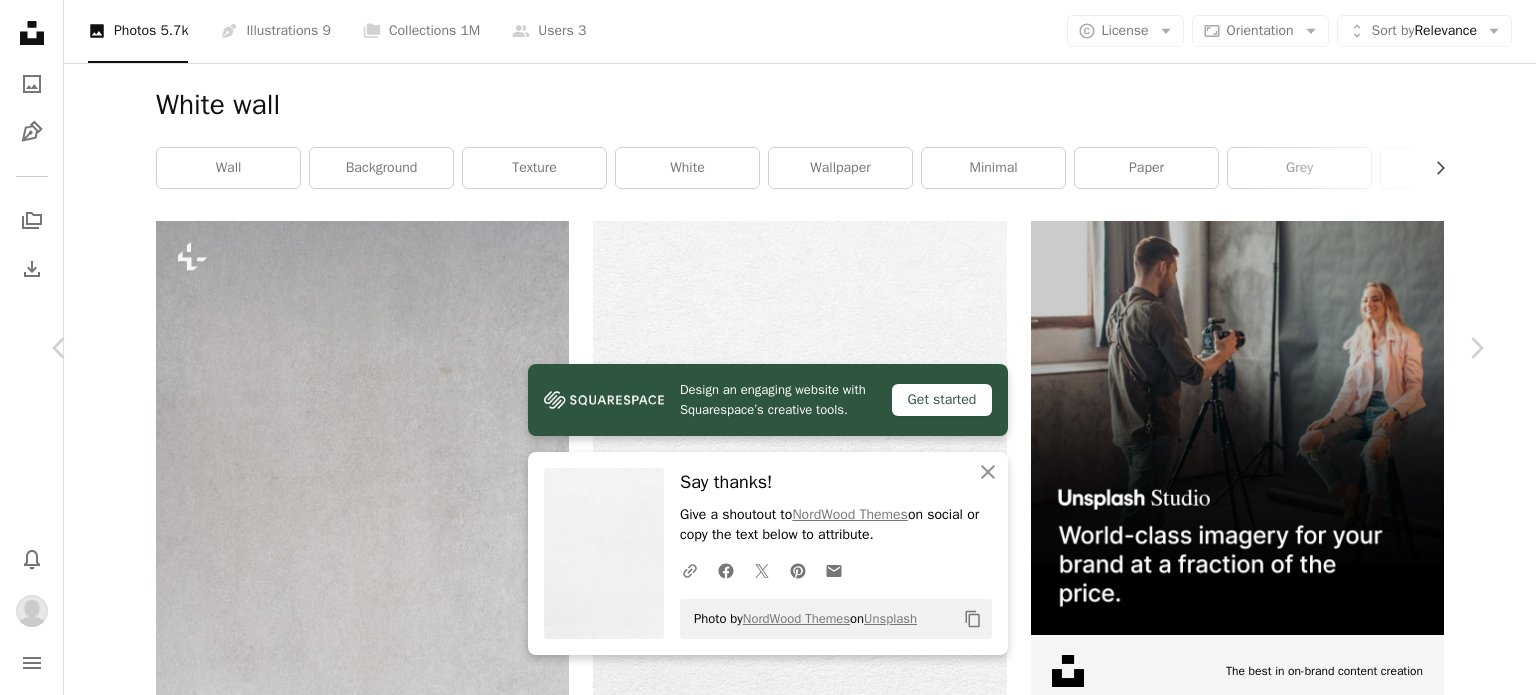 click on "An X shape Chevron left Chevron right Design an engaging website with Squarespace’s creative tools. Get started An X shape Close Say thanks! Give a shoutout to  NordWood Themes  on social or copy the text below to attribute. A URL sharing icon (chains) Facebook icon X (formerly Twitter) icon Pinterest icon An envelope Photo by  NordWood Themes  on  Unsplash
Copy content NordWood Themes Available for hire A checkmark inside of a circle A heart A plus sign Download Chevron down Zoom in Views 76,213,865 Downloads 1,783,119 Featured in Photos A forward-right arrow Share Info icon Info More Actions Instagram & Facebook designs > https://creativemarket.com/NordWooda Calendar outlined Published on  October 31, 2020 Camera Canon, EOS 700D Safety Free to use under the  Unsplash License background texture light wall white minimal backdrop paper background white wall grain neutral minimalistic exterior grungy fine grain nordwood themes wallpaper paper pattern word Browse premium related images on iStock  |  Cj" at bounding box center [768, 21427] 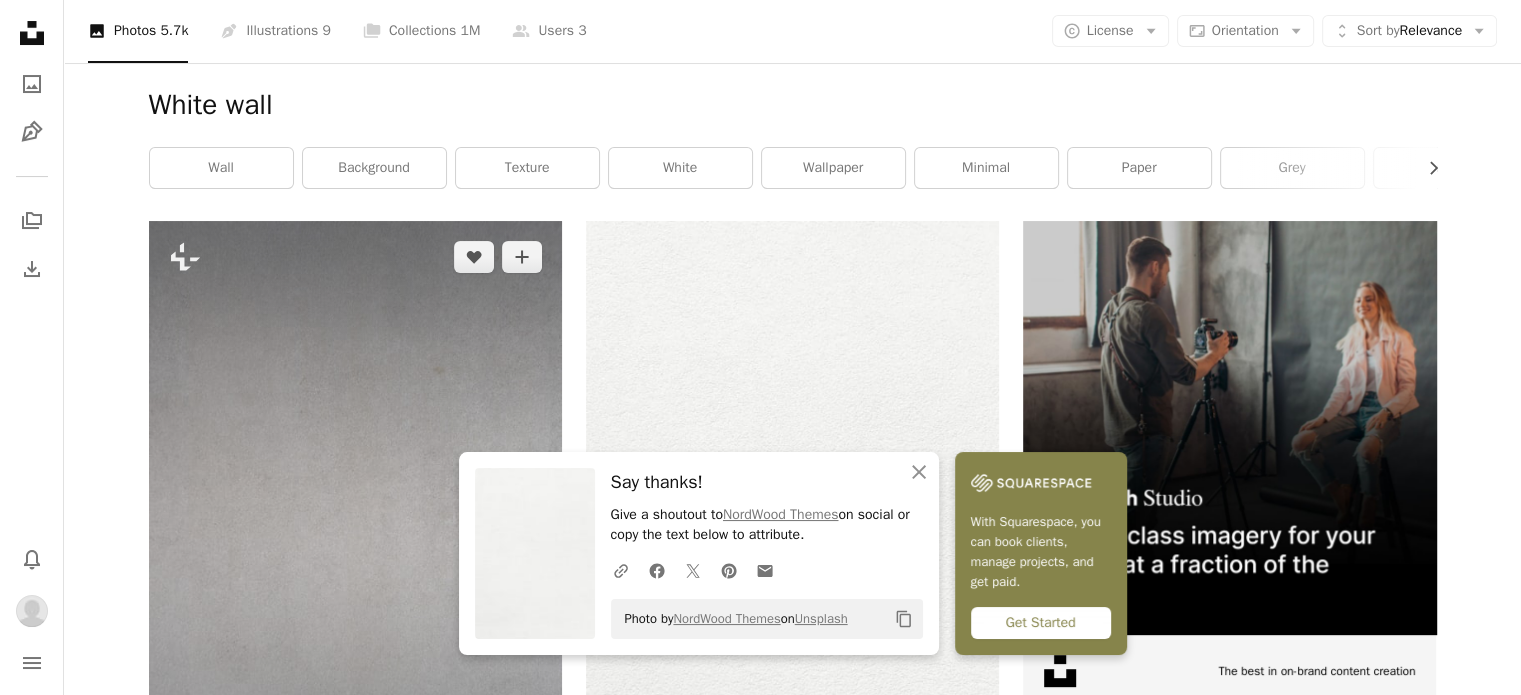 scroll, scrollTop: 0, scrollLeft: 0, axis: both 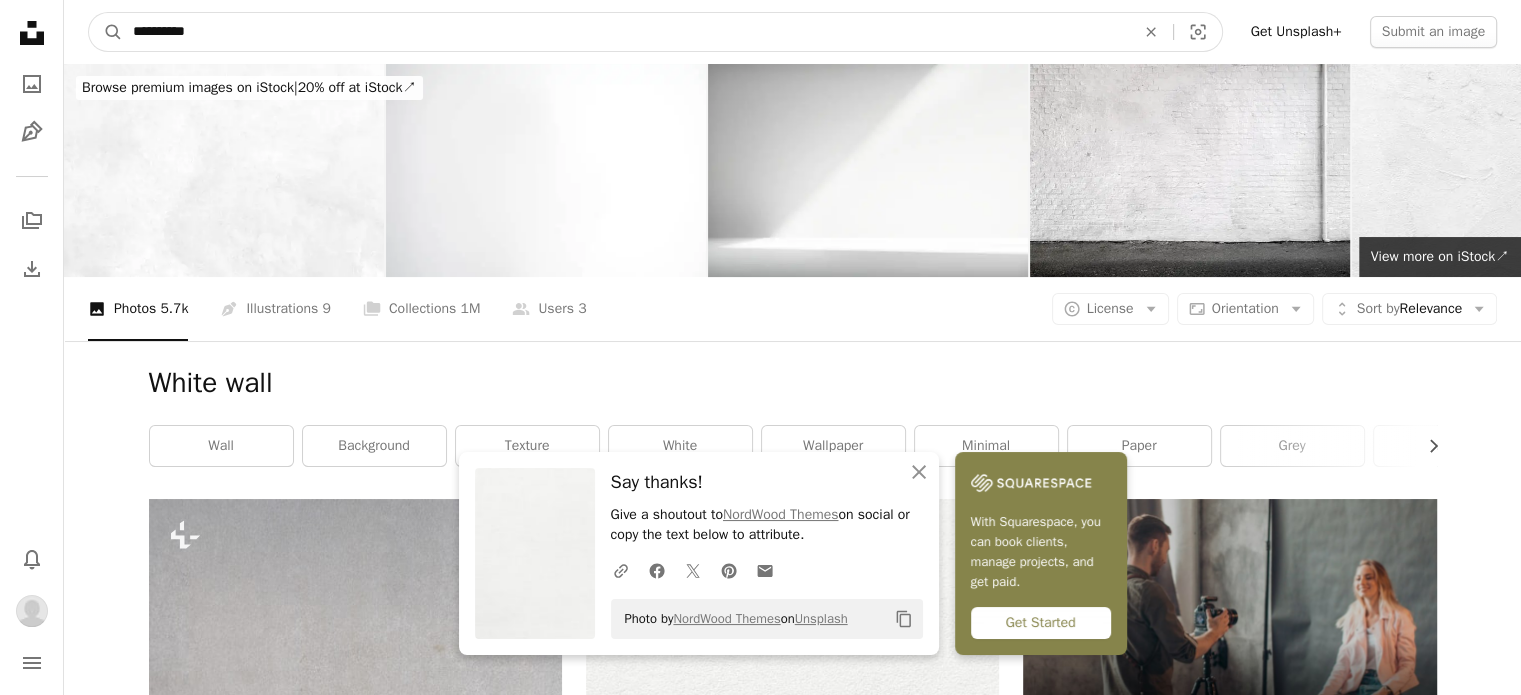 drag, startPoint x: 232, startPoint y: 27, endPoint x: 0, endPoint y: 10, distance: 232.62201 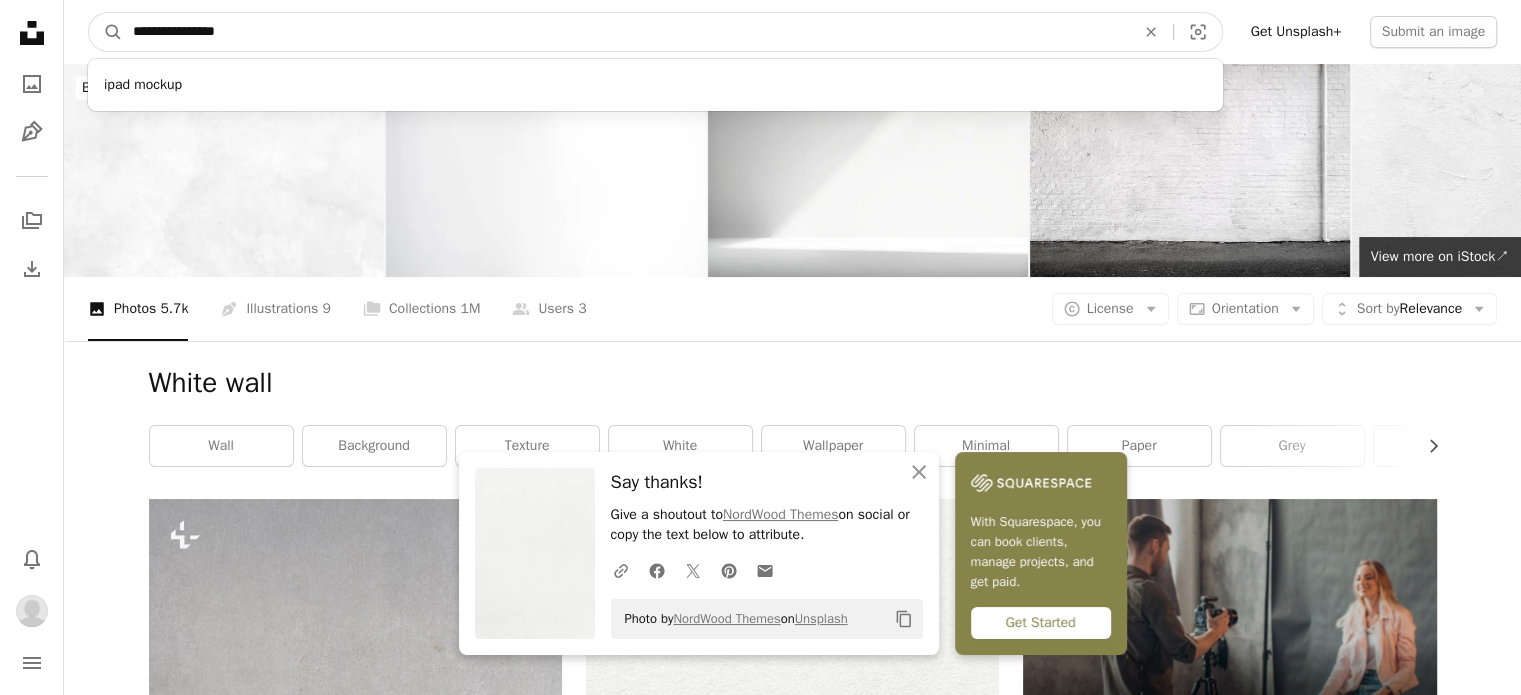 type on "**********" 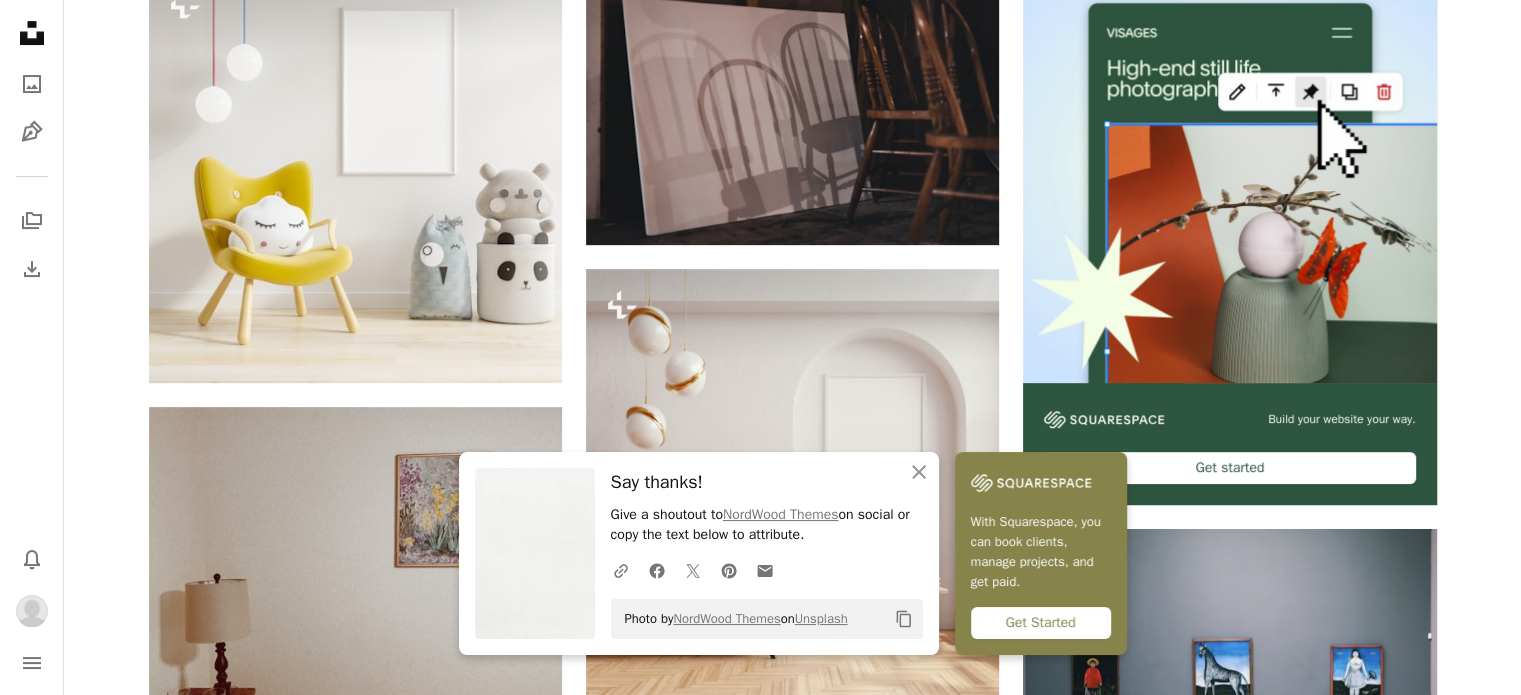 scroll, scrollTop: 532, scrollLeft: 0, axis: vertical 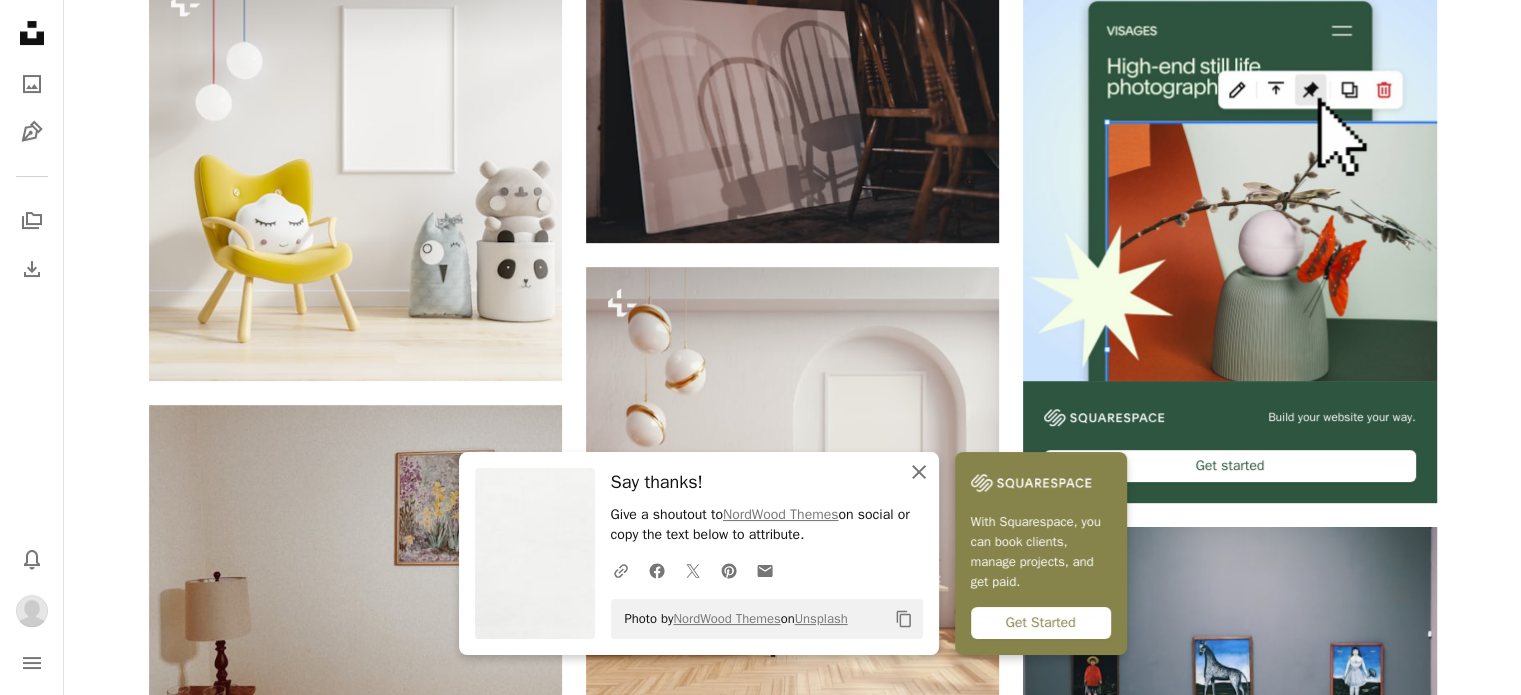 click on "An X shape" 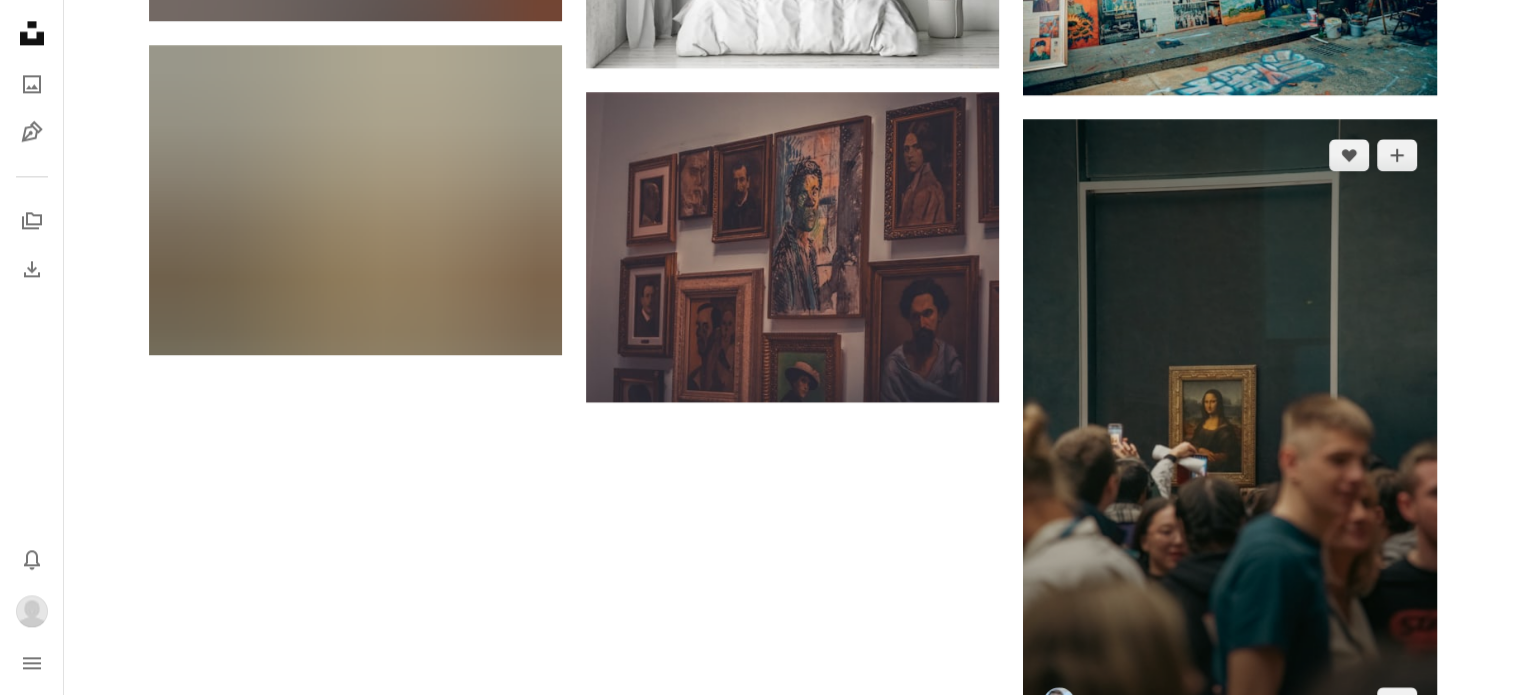scroll, scrollTop: 2699, scrollLeft: 0, axis: vertical 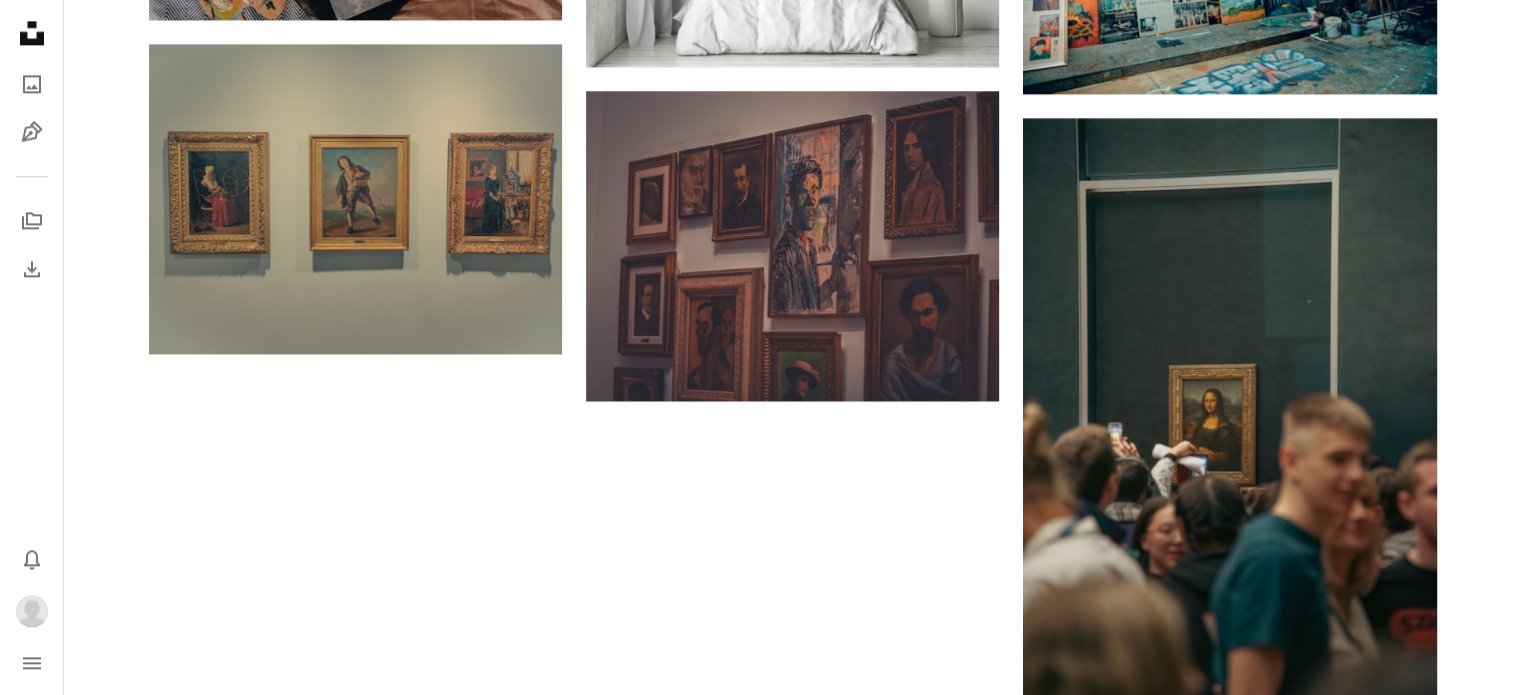 click on "Load more" at bounding box center (793, 1118) 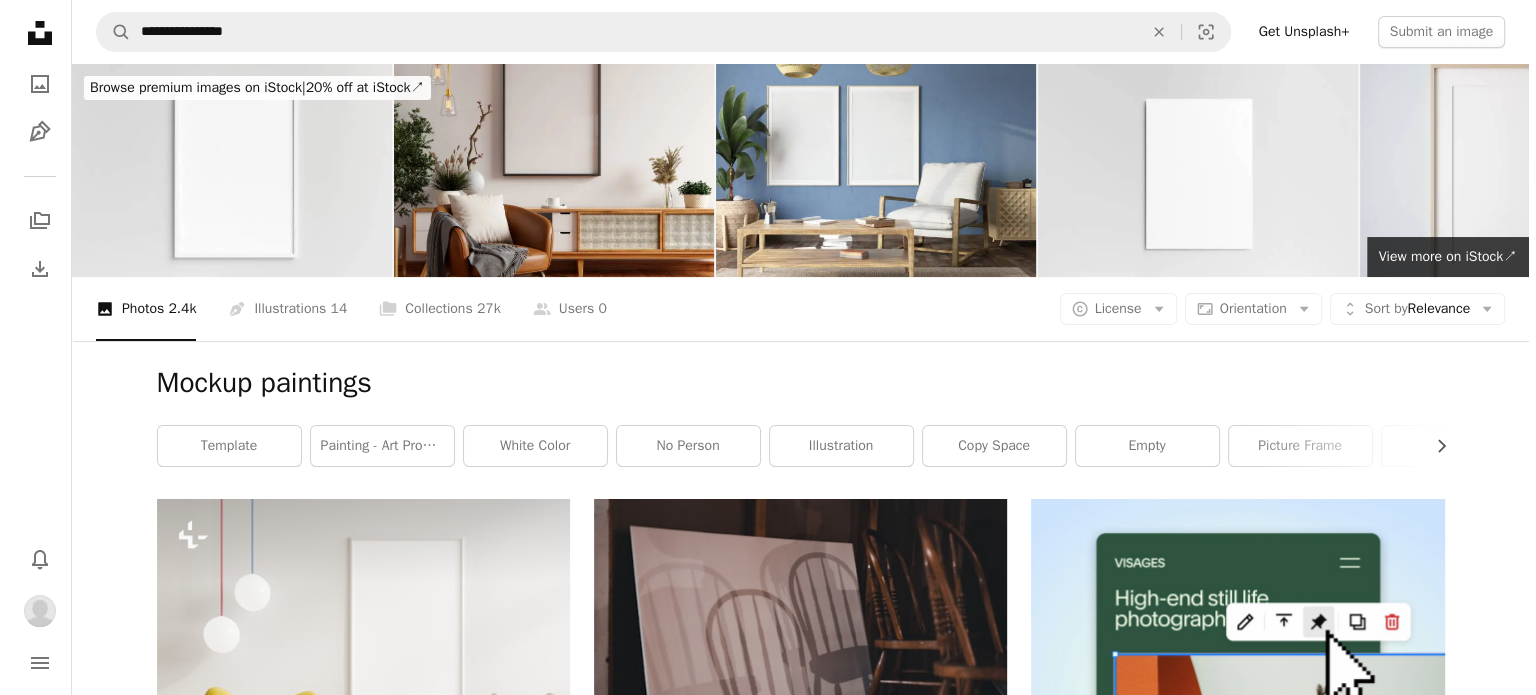 scroll, scrollTop: 212, scrollLeft: 0, axis: vertical 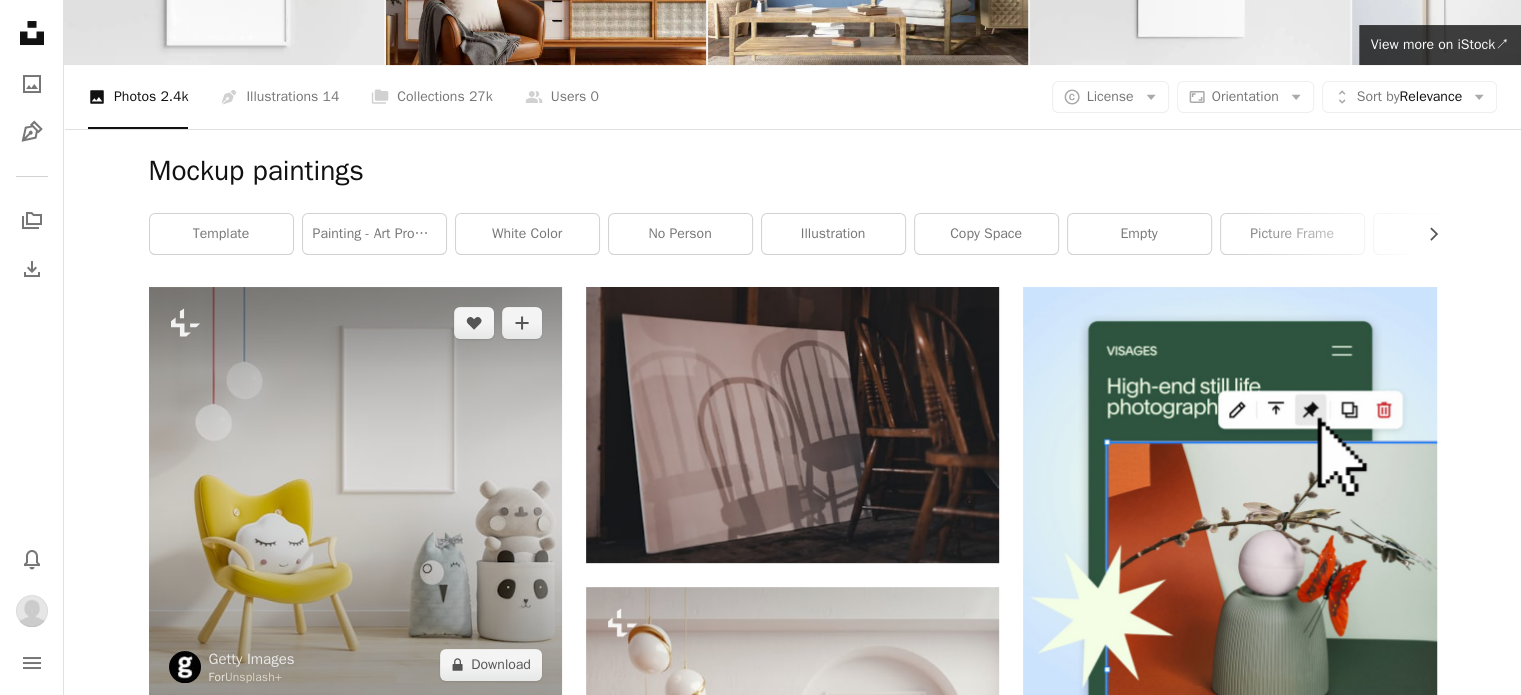 click at bounding box center (355, 493) 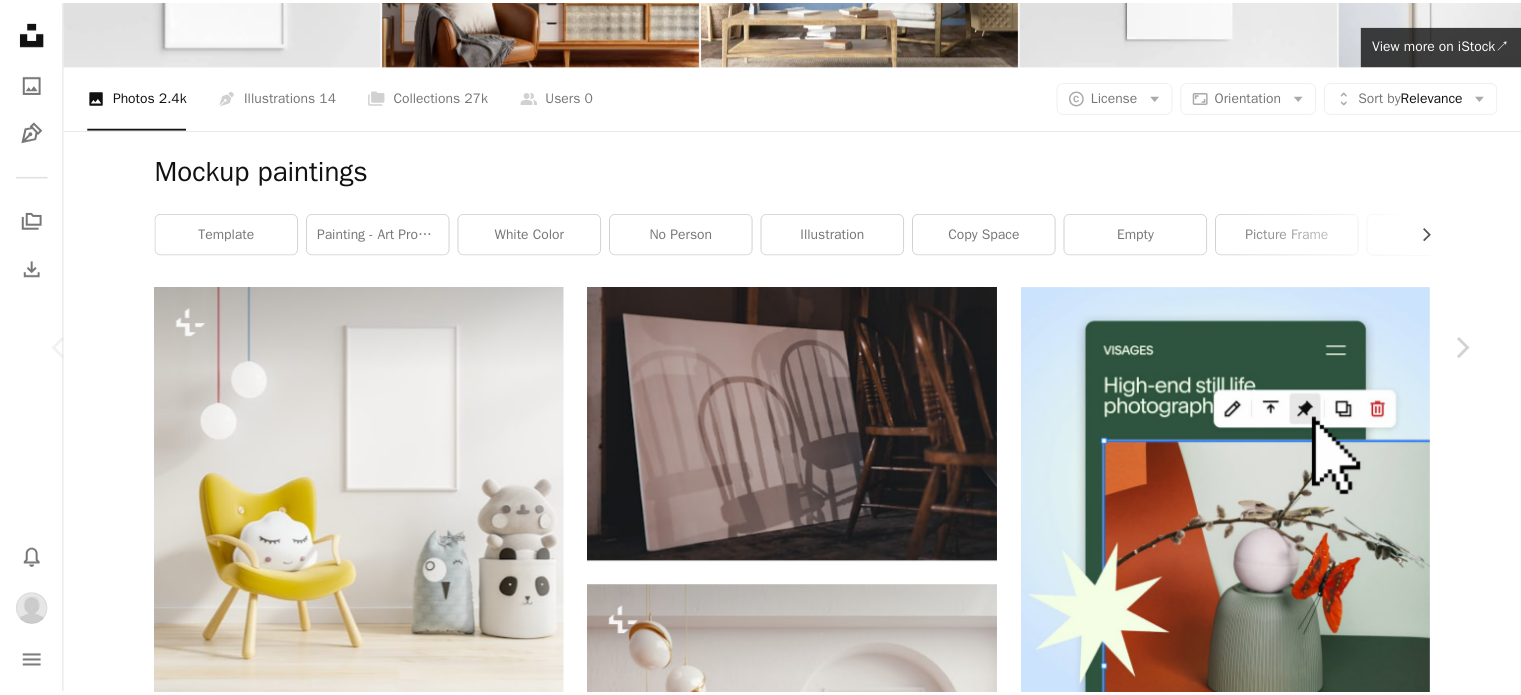 scroll, scrollTop: 18184, scrollLeft: 0, axis: vertical 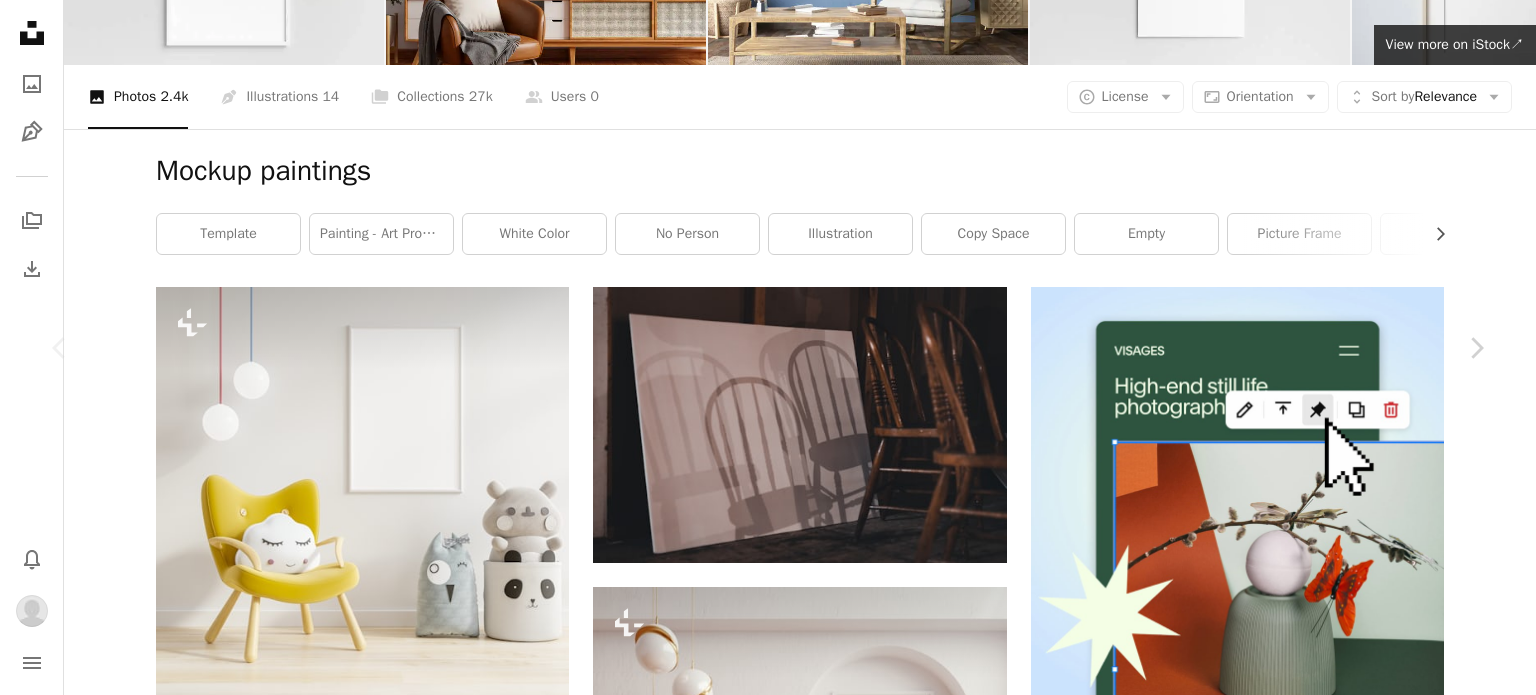 click on "[FIRST] [LAST]" at bounding box center [768, 12669] 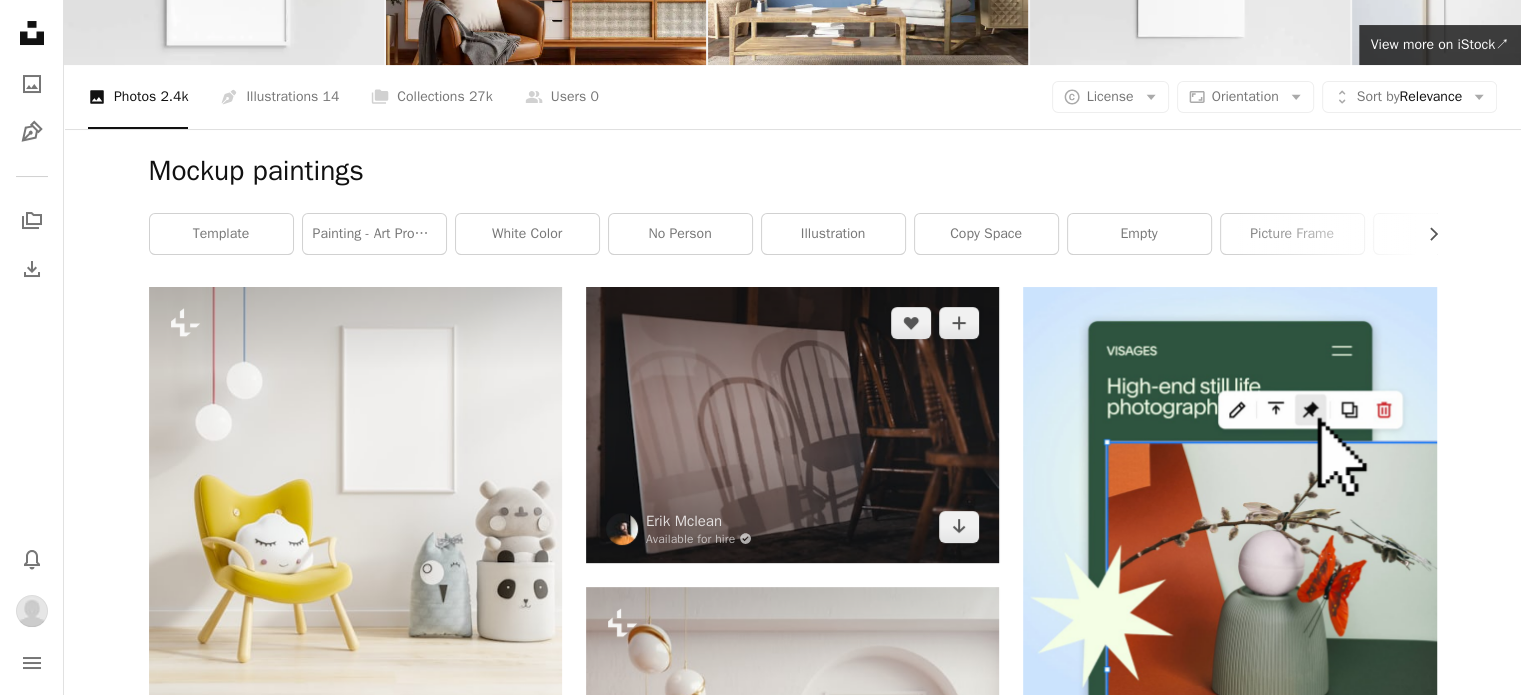 scroll, scrollTop: 0, scrollLeft: 0, axis: both 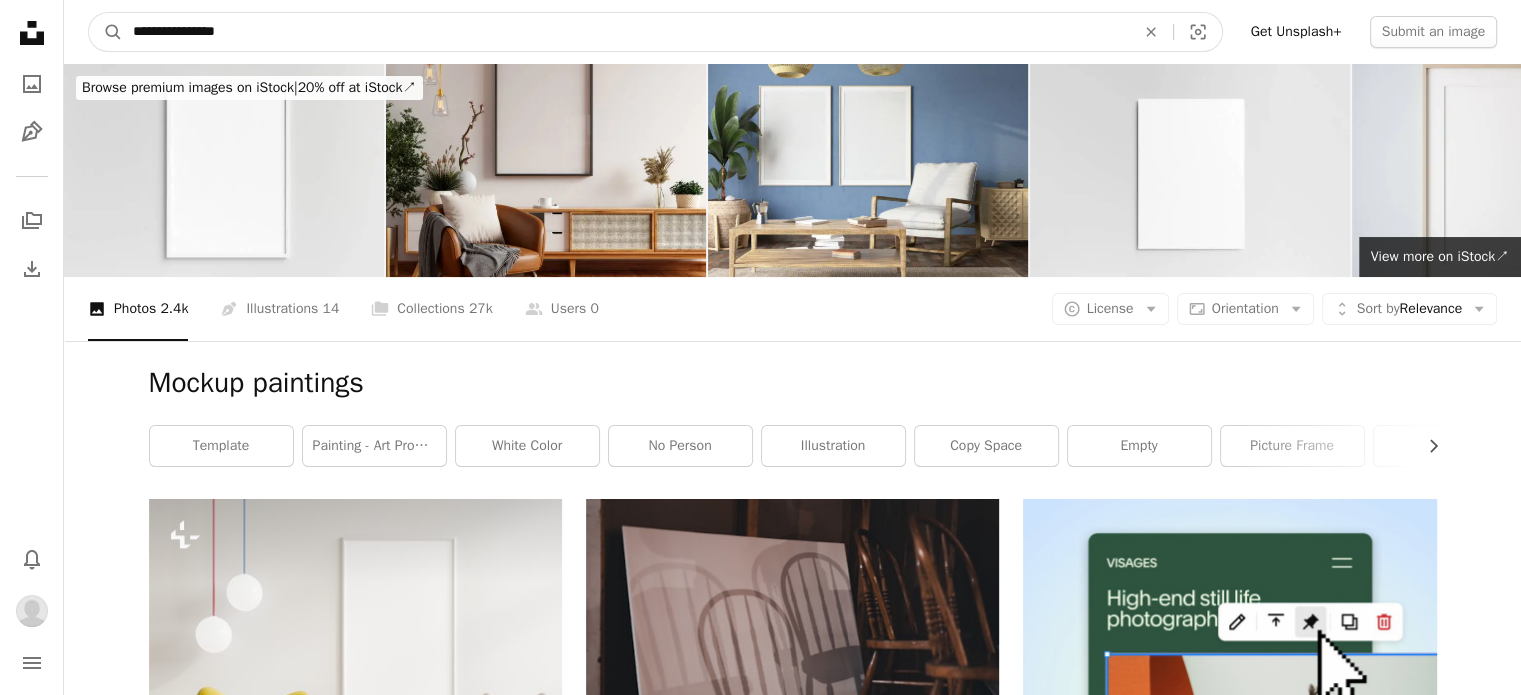 click on "**********" at bounding box center (626, 32) 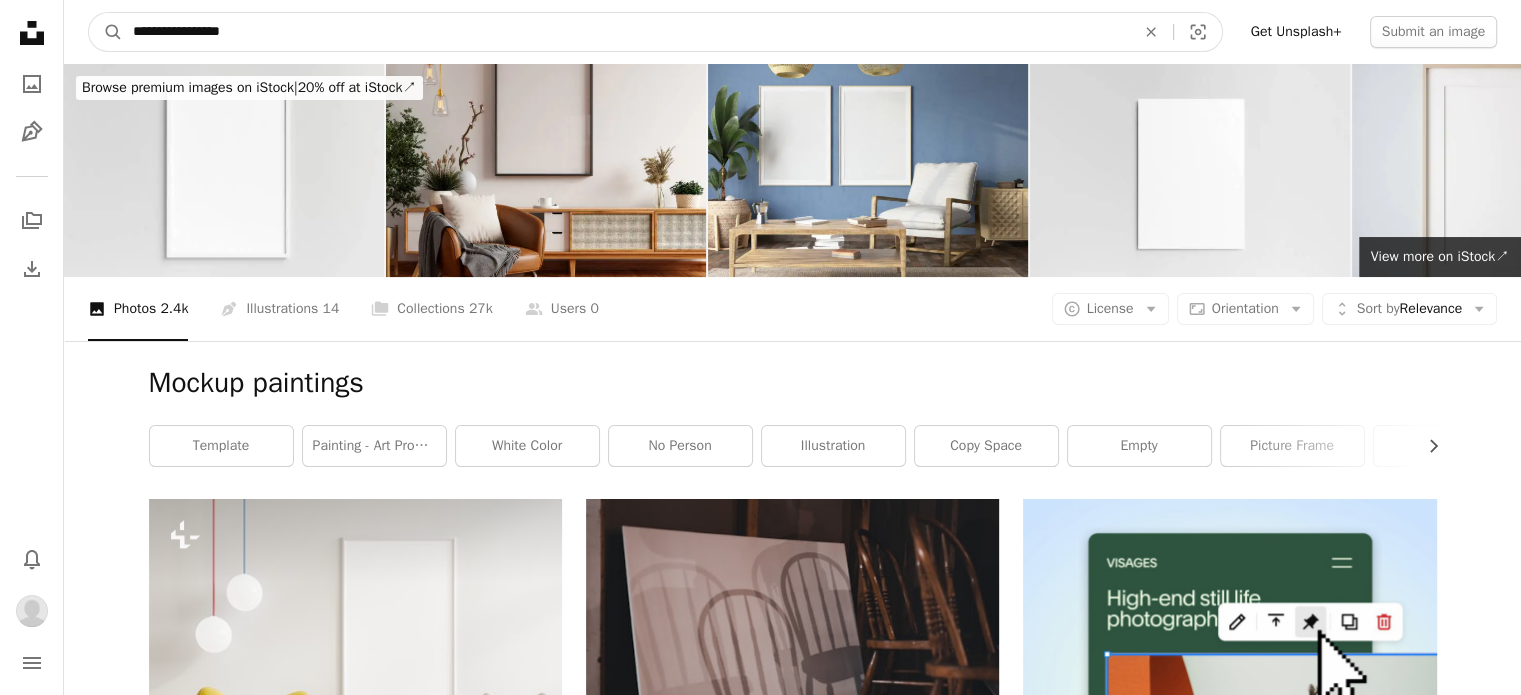 type on "**********" 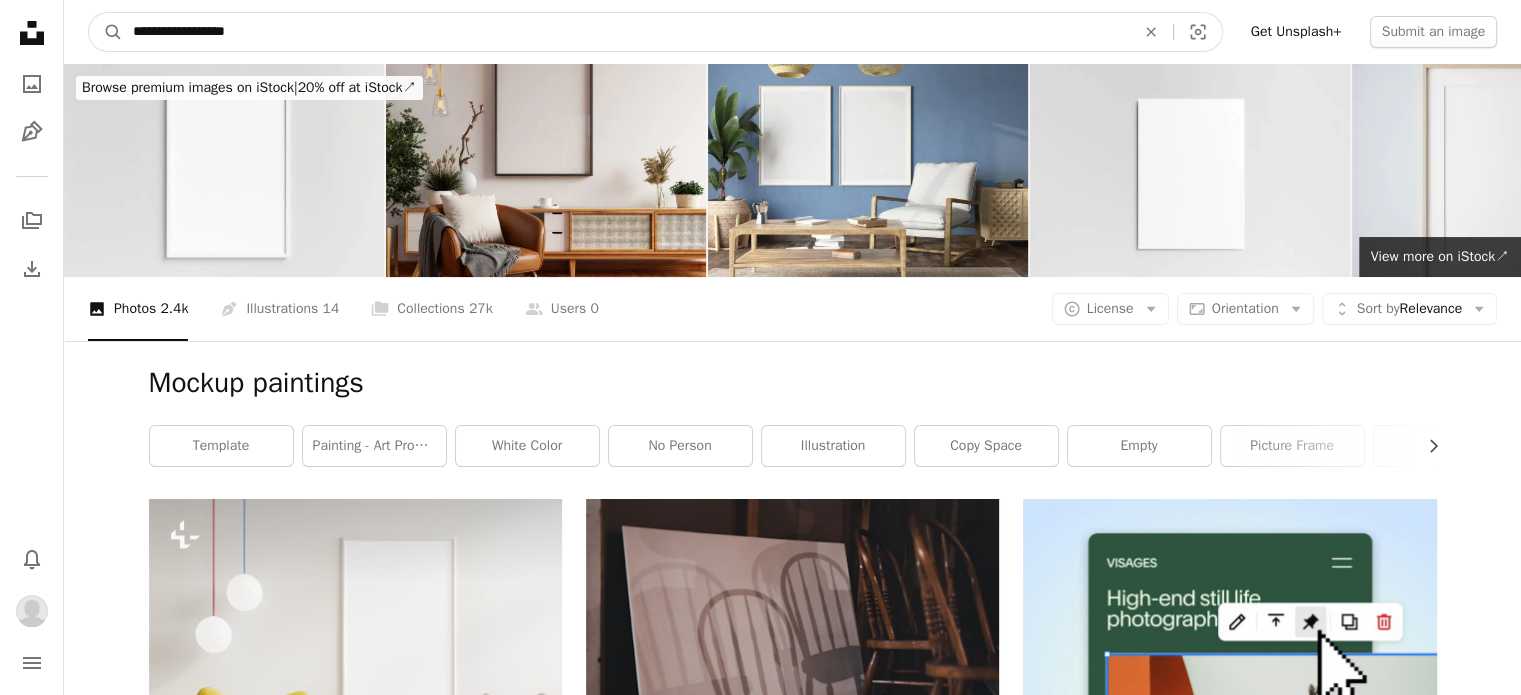 click on "A magnifying glass" at bounding box center [106, 32] 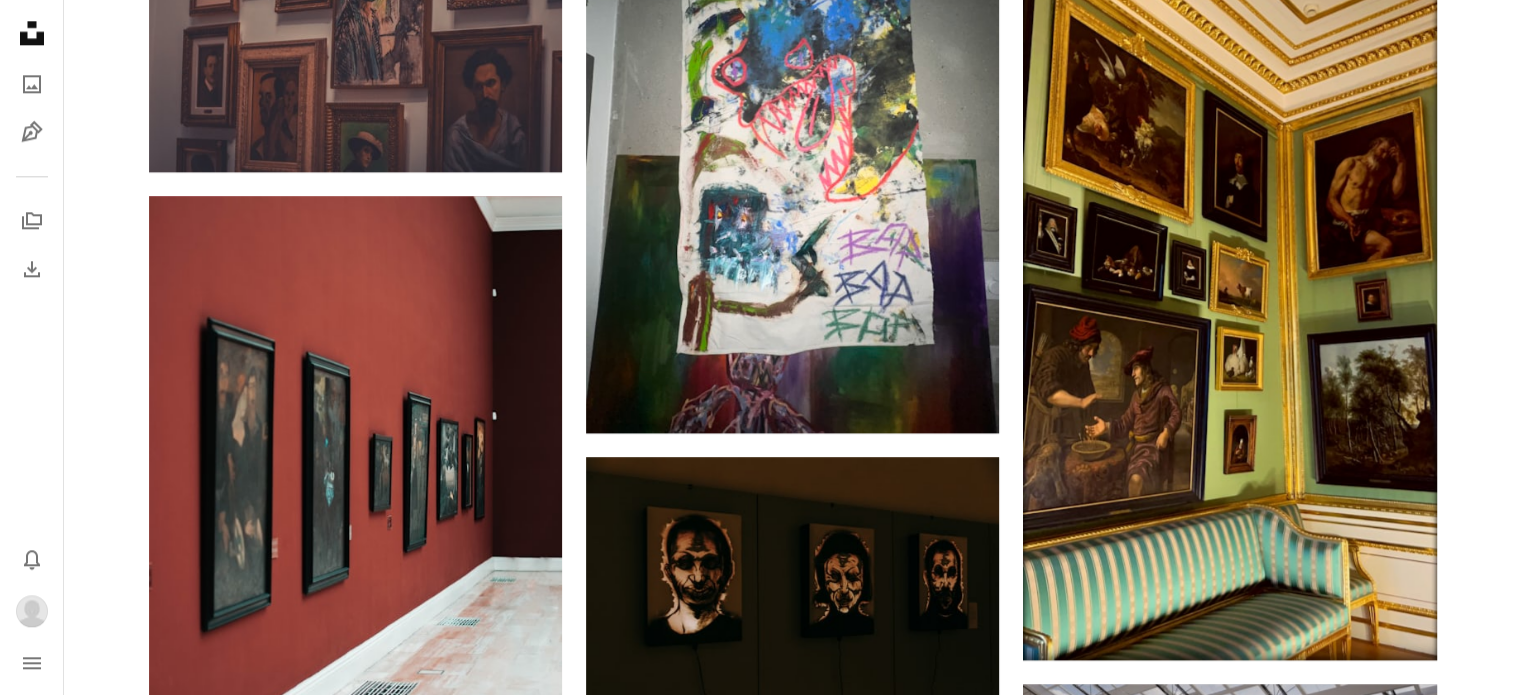 scroll, scrollTop: 2646, scrollLeft: 0, axis: vertical 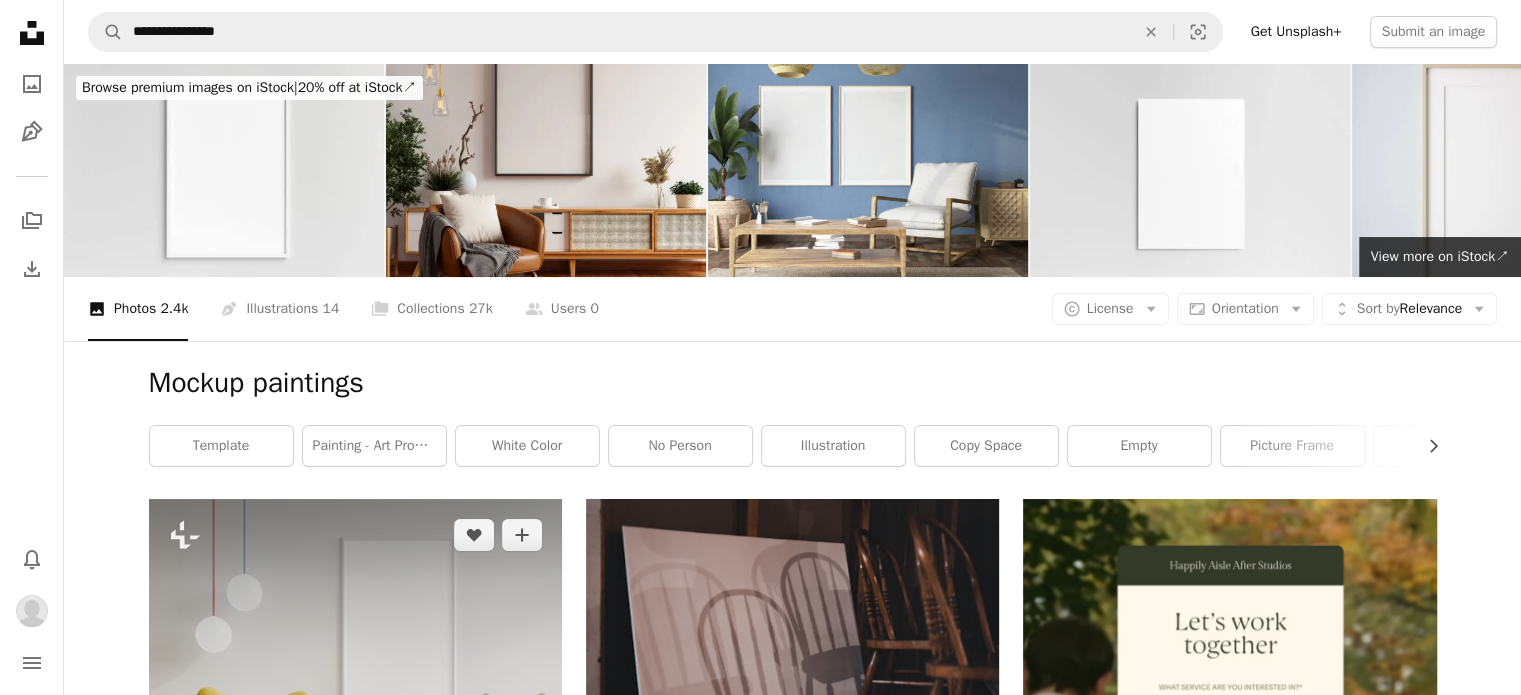 click at bounding box center (355, 705) 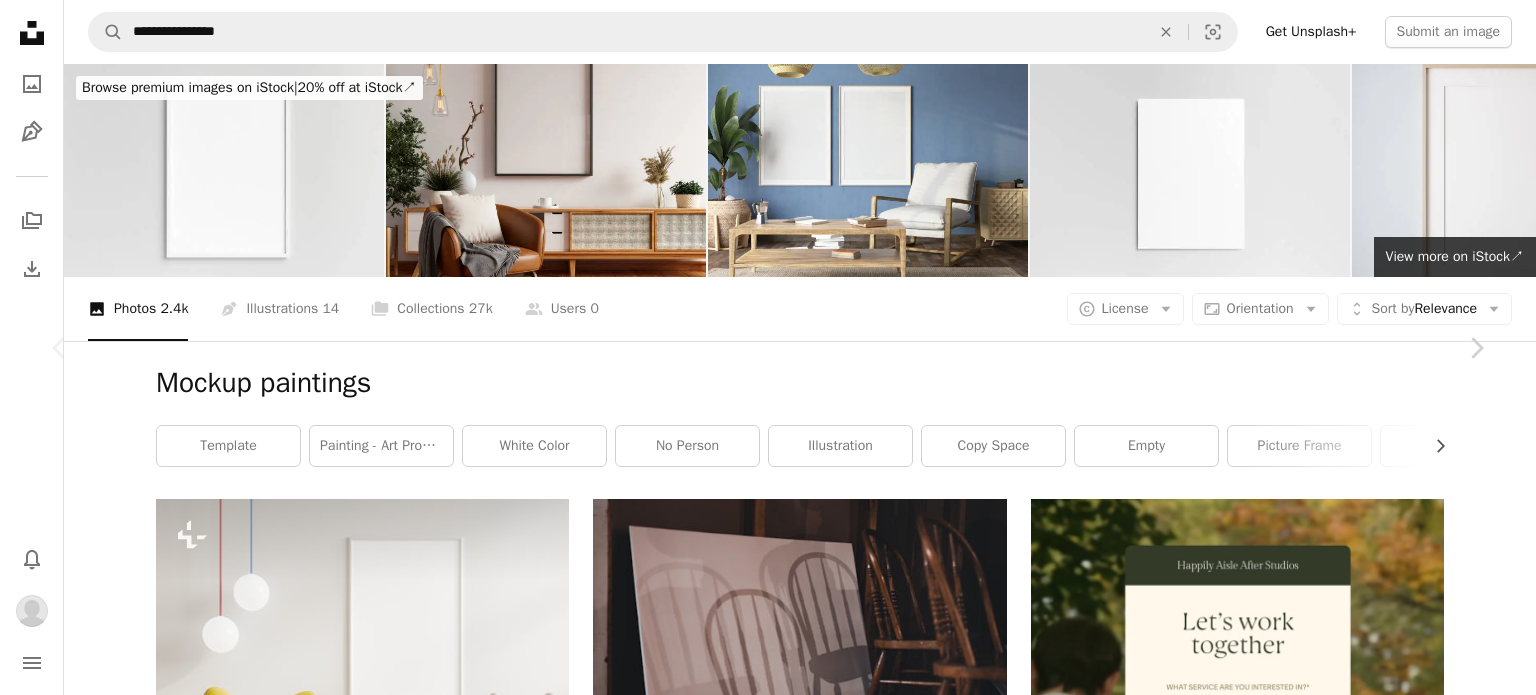 scroll, scrollTop: 2583, scrollLeft: 0, axis: vertical 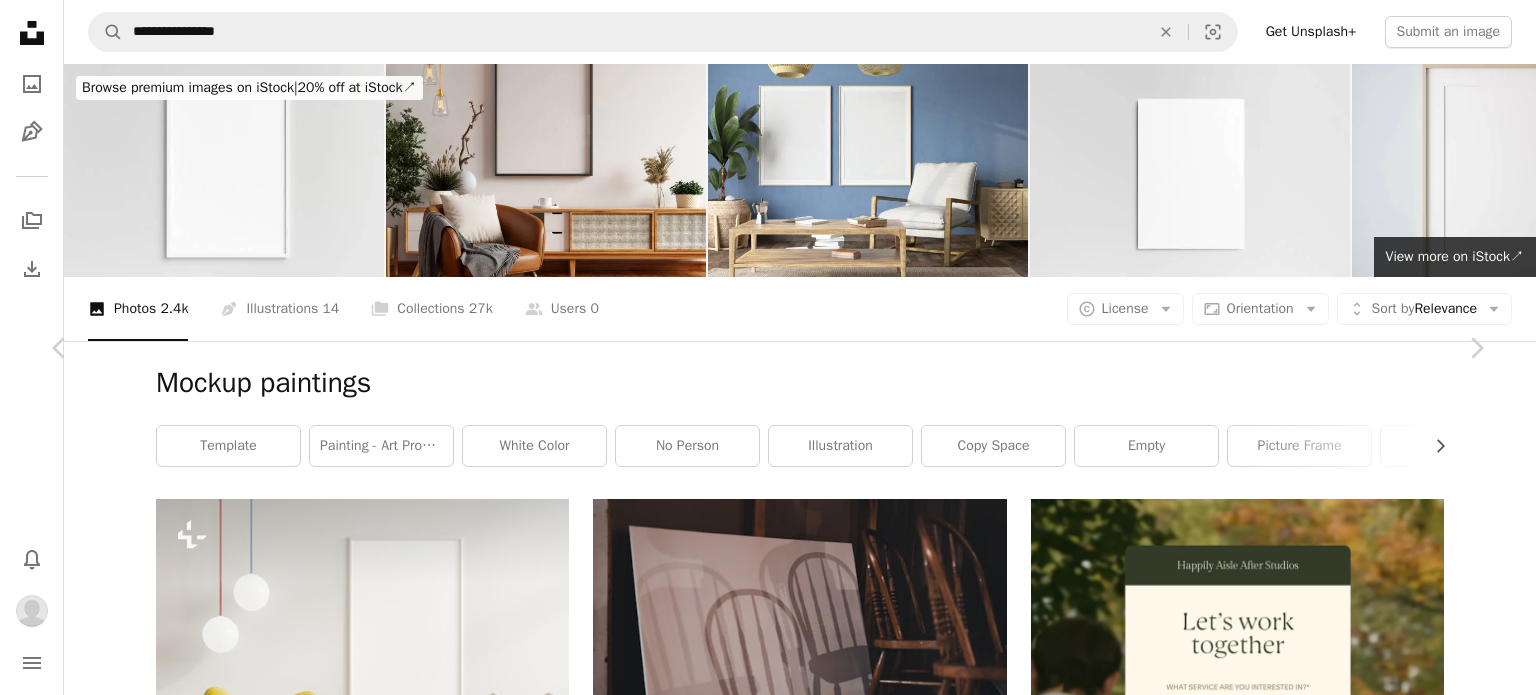 click on "Getty Images For Unsplash+" at bounding box center [768, 13799] 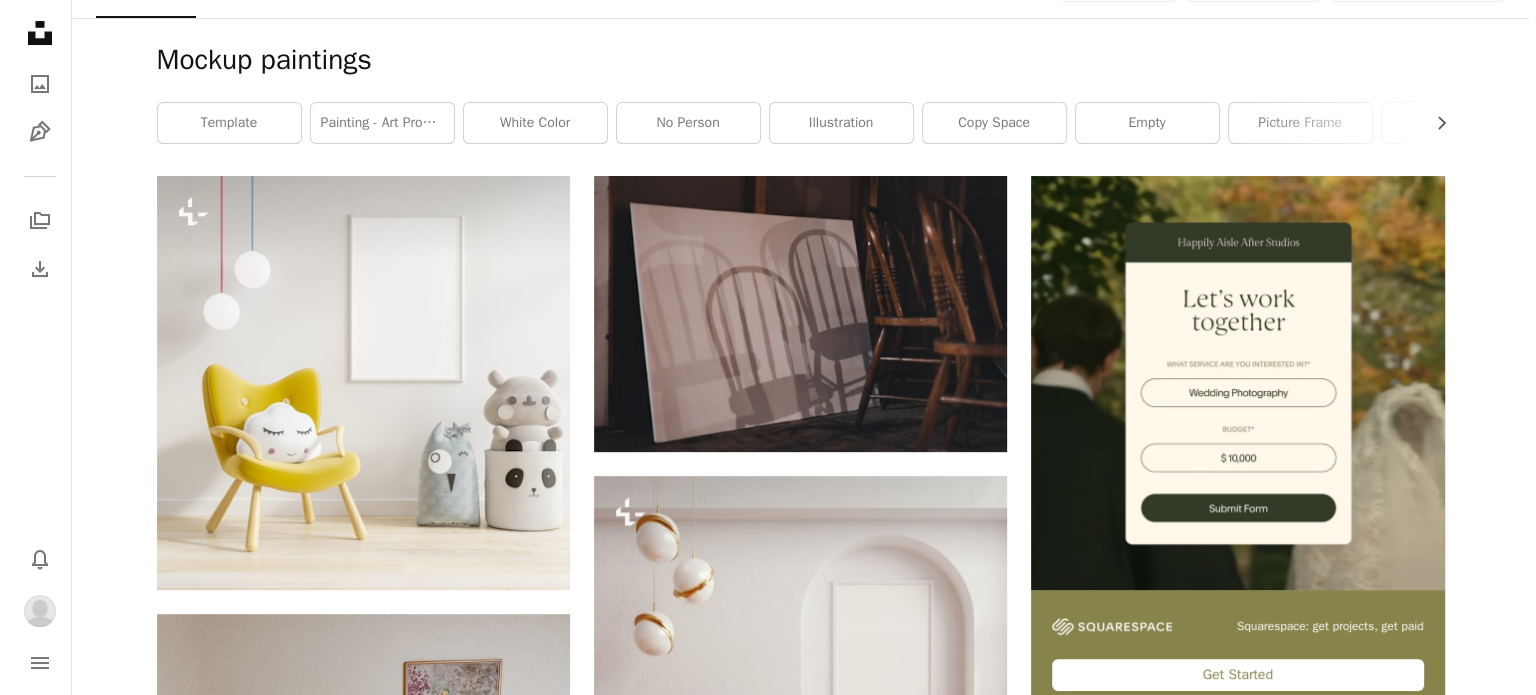 scroll, scrollTop: 324, scrollLeft: 0, axis: vertical 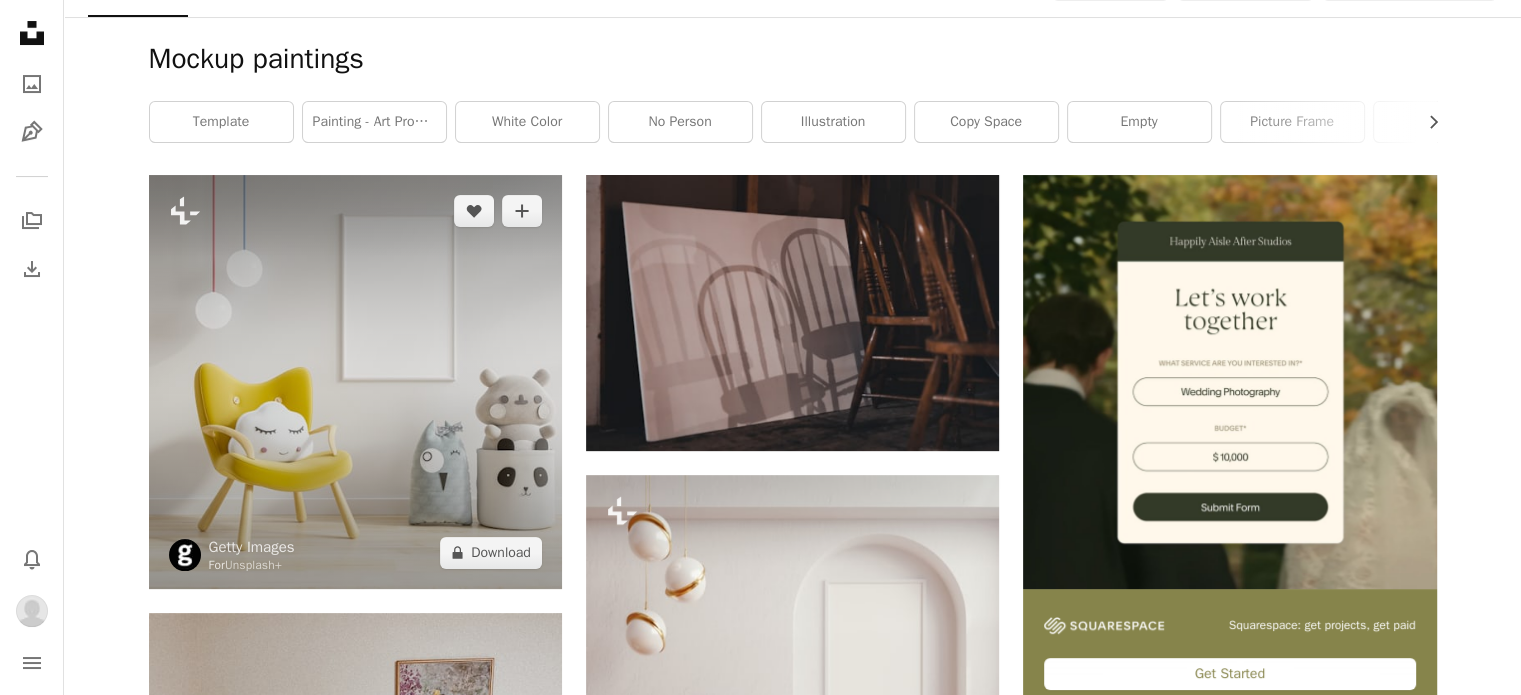 click at bounding box center (355, 381) 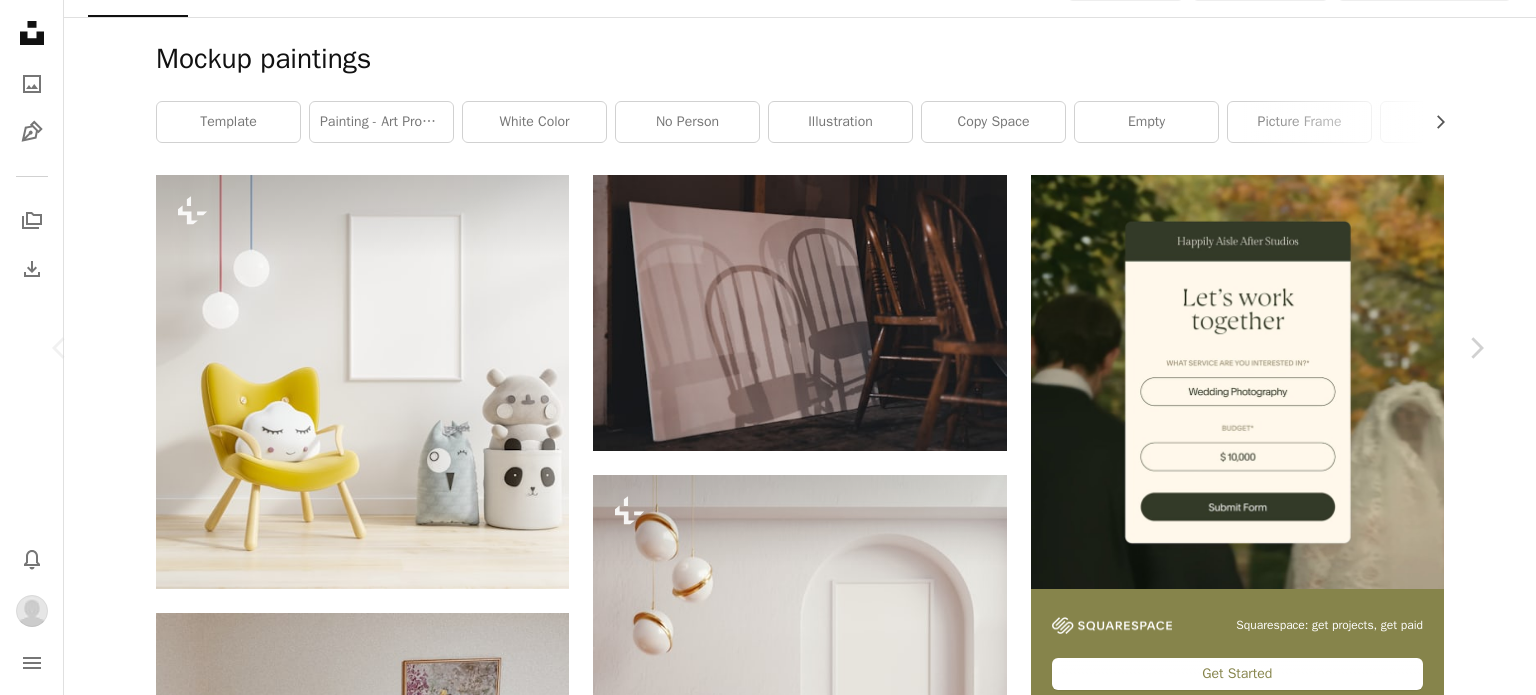 scroll, scrollTop: 2262, scrollLeft: 0, axis: vertical 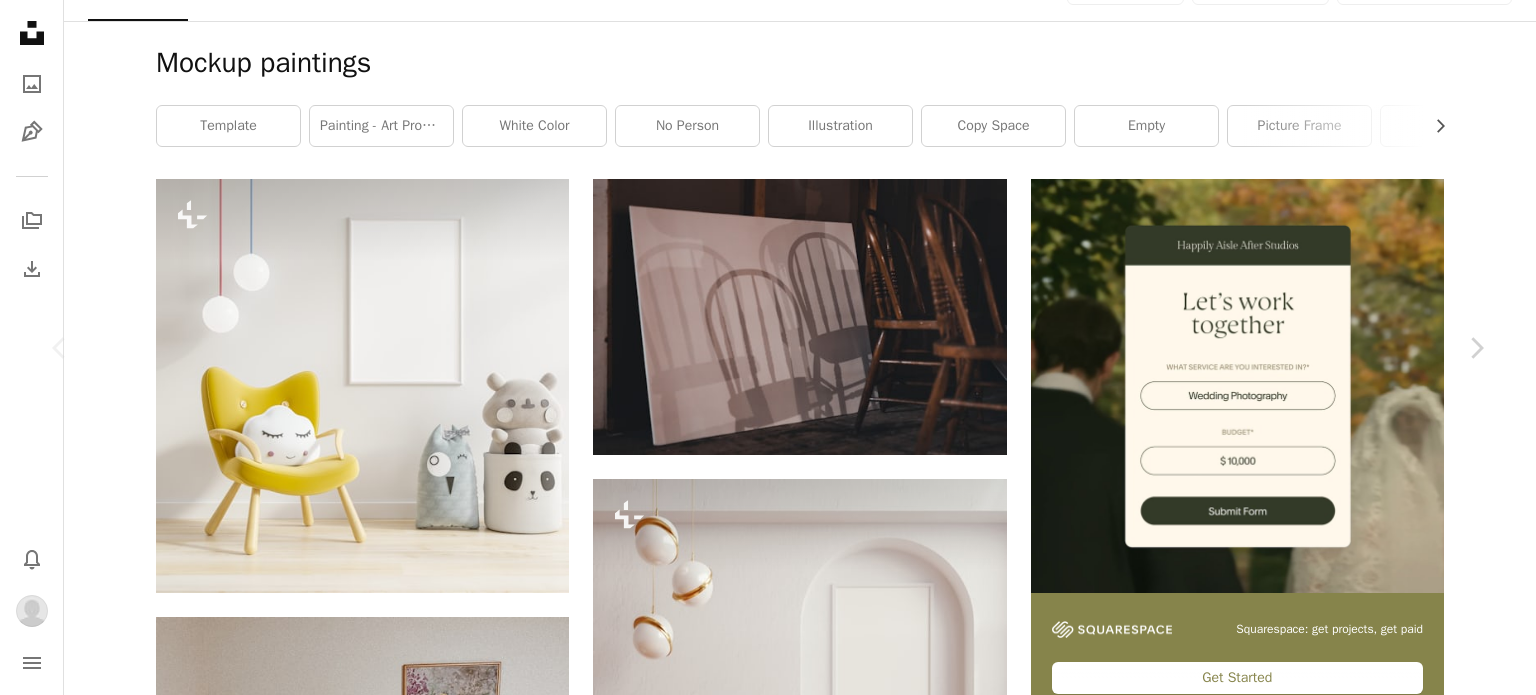click at bounding box center (341, 13416) 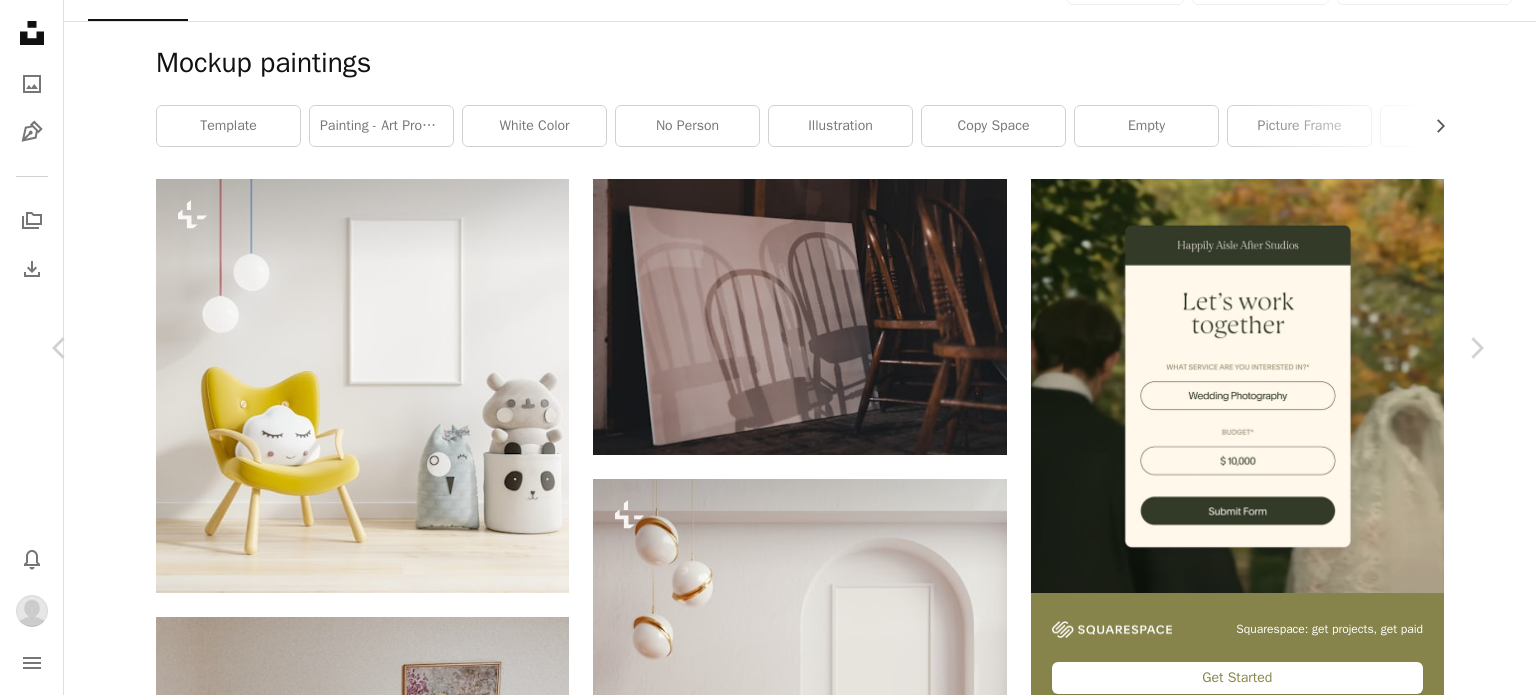 scroll, scrollTop: 0, scrollLeft: 0, axis: both 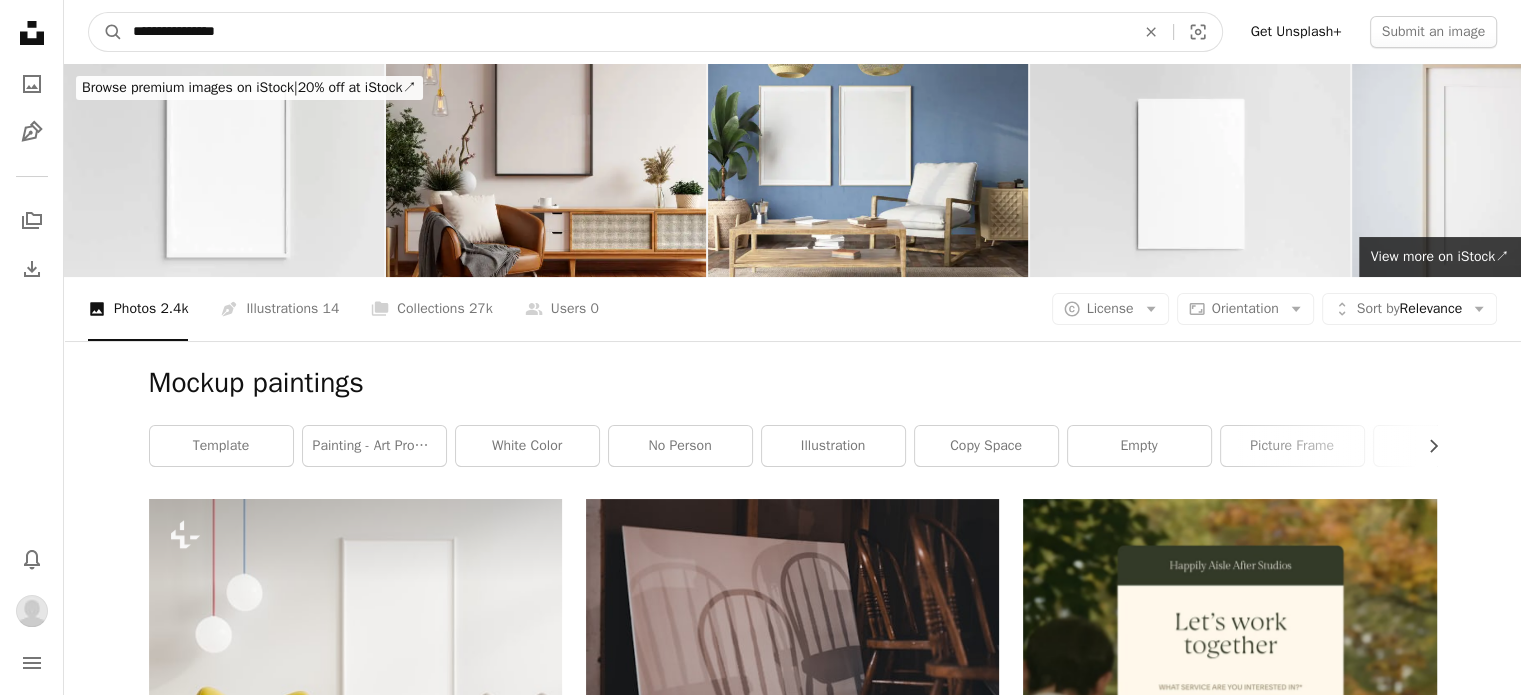 drag, startPoint x: 187, startPoint y: 27, endPoint x: 74, endPoint y: 0, distance: 116.18089 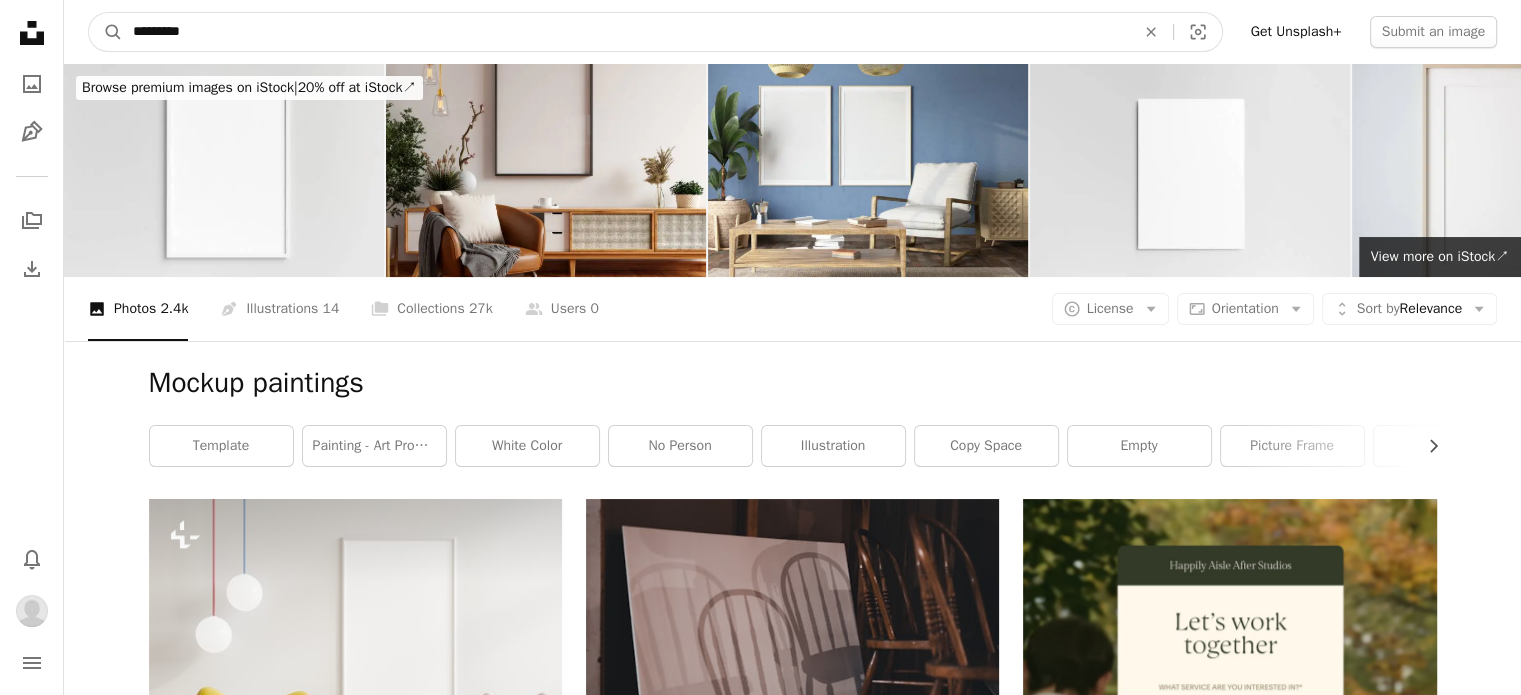 click on "*********" at bounding box center [626, 32] 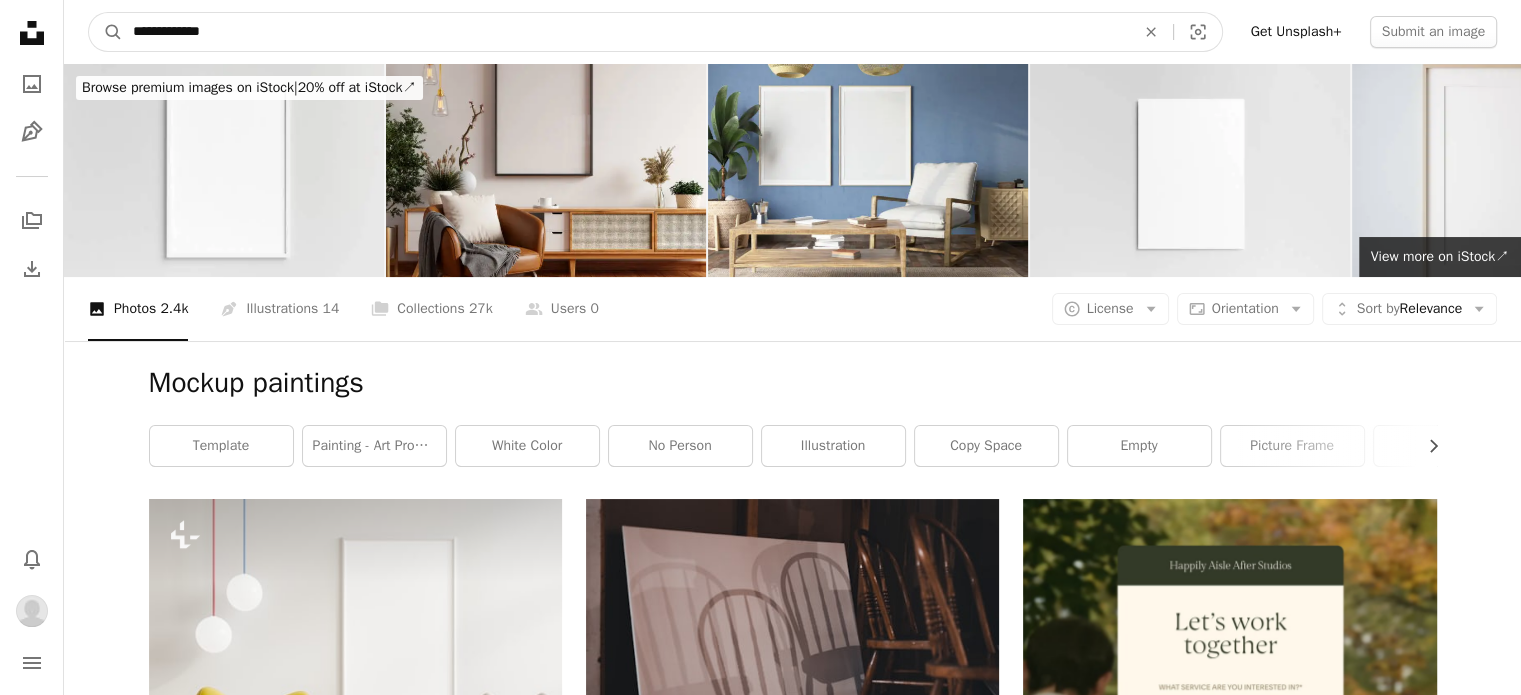 type on "**********" 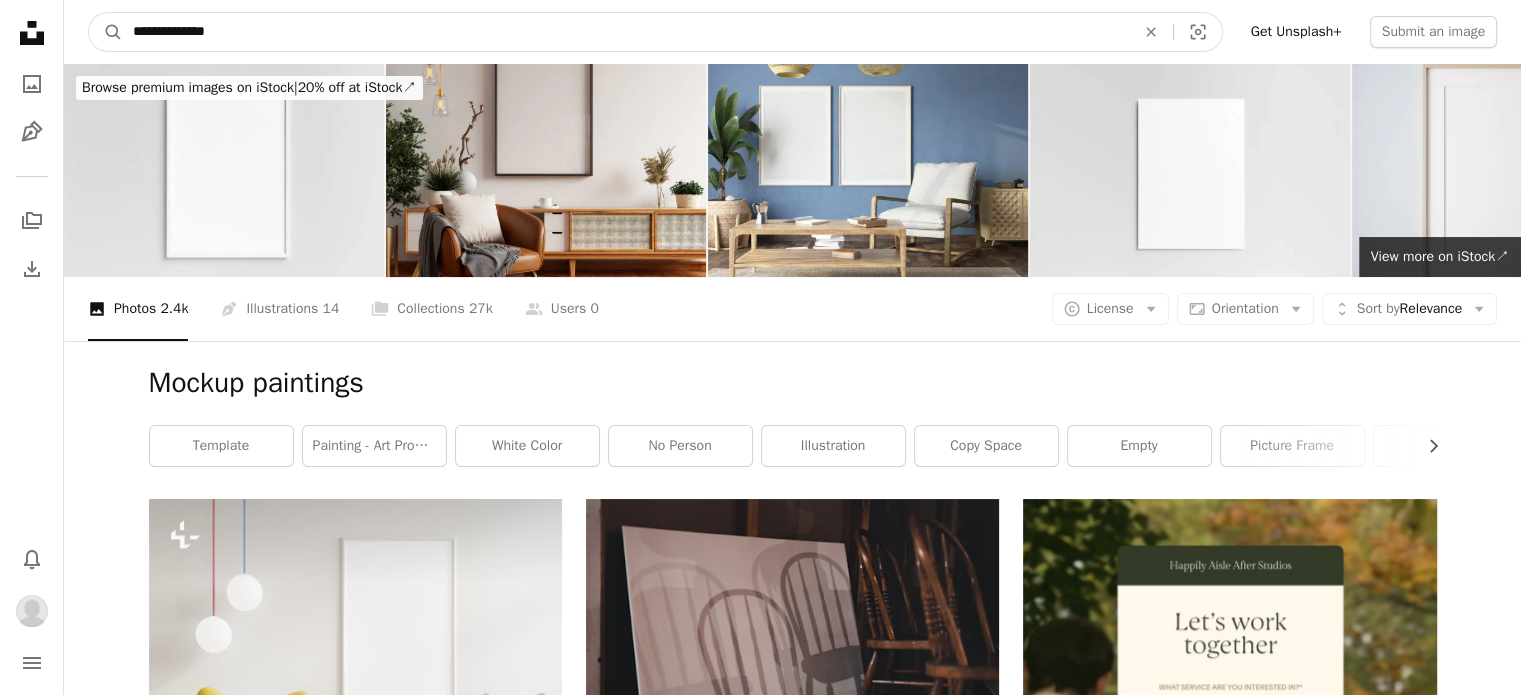 click on "A magnifying glass" at bounding box center (106, 32) 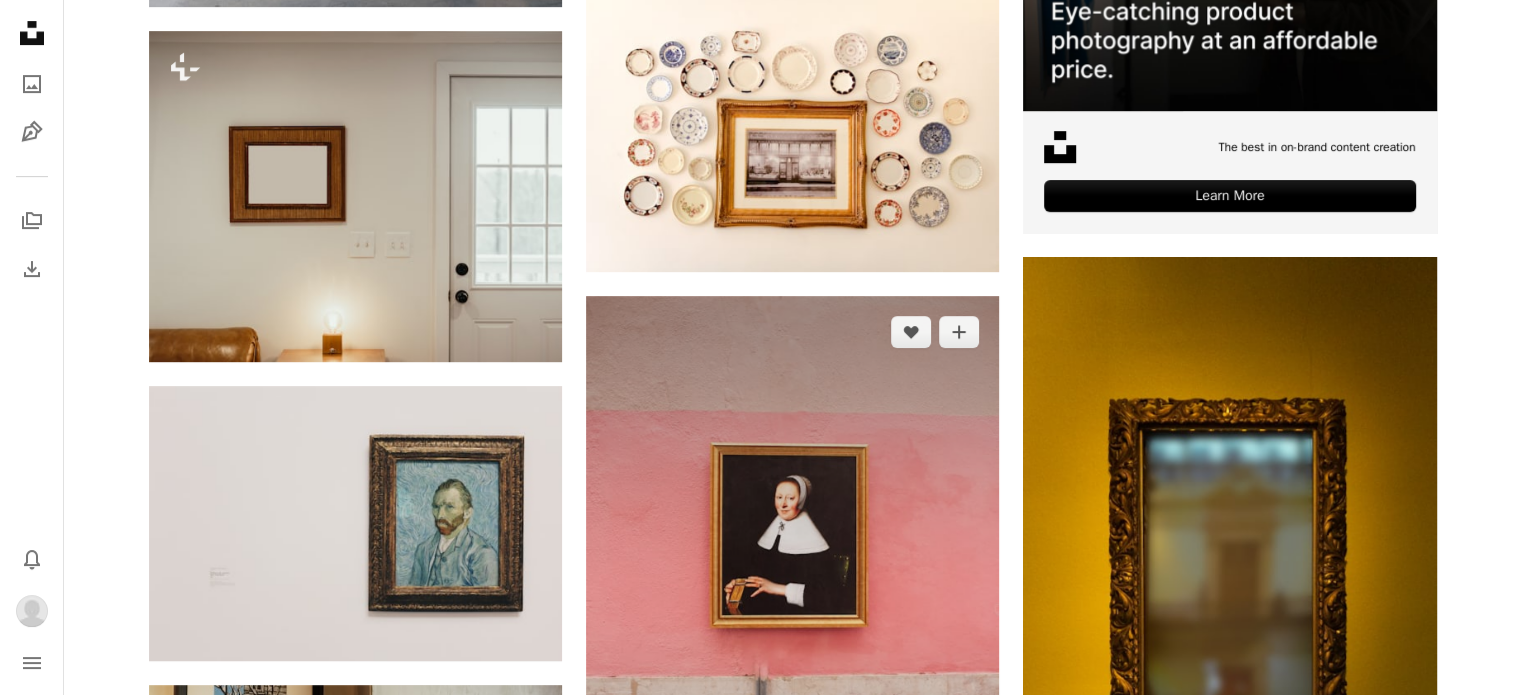 scroll, scrollTop: 1022, scrollLeft: 0, axis: vertical 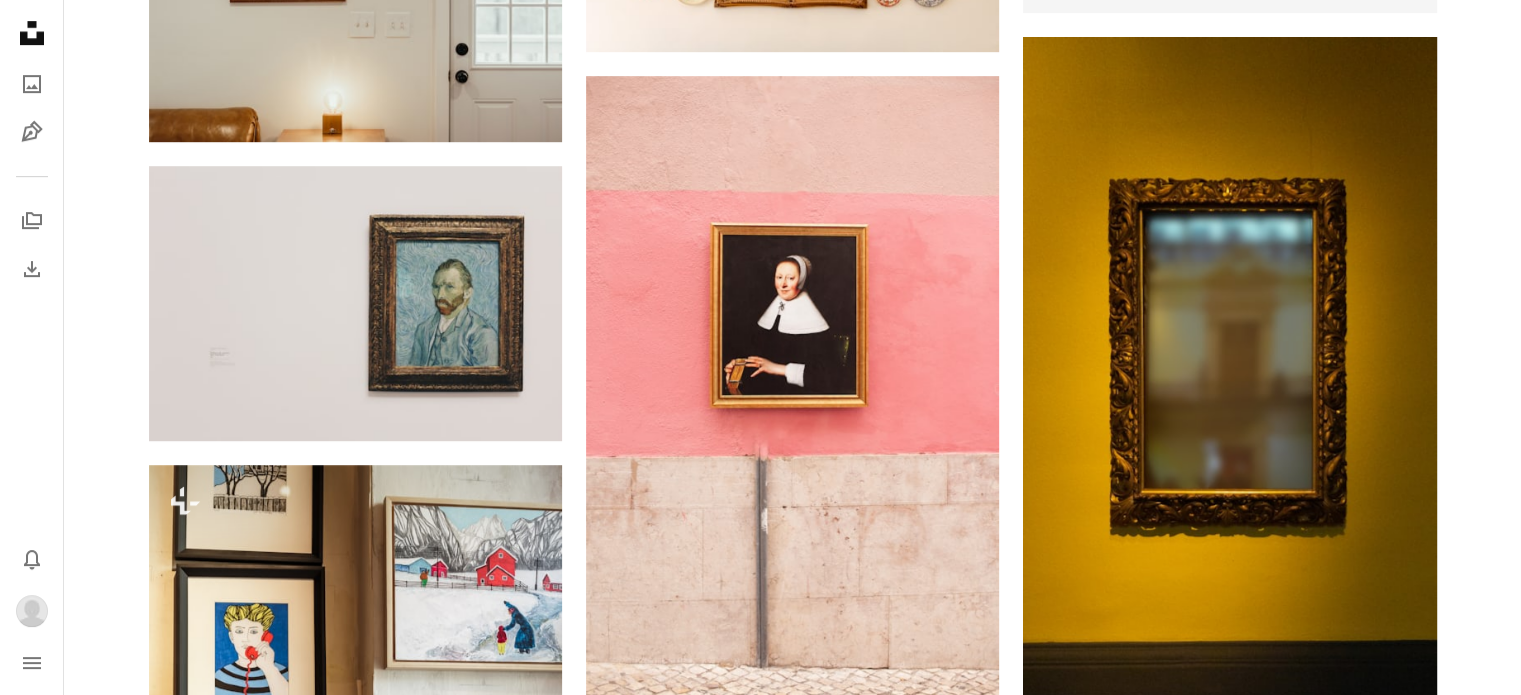 click at bounding box center (1229, 1095) 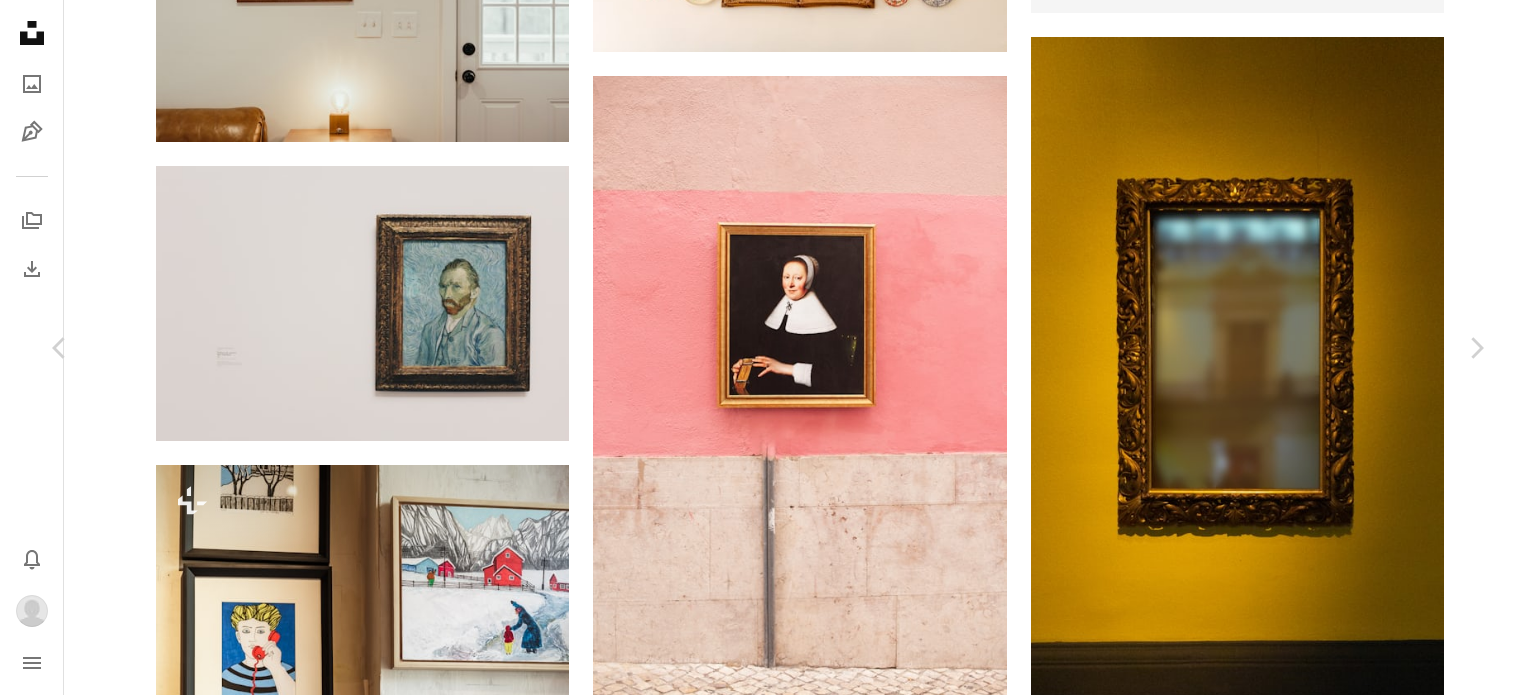 click on "Download" at bounding box center [1301, 4069] 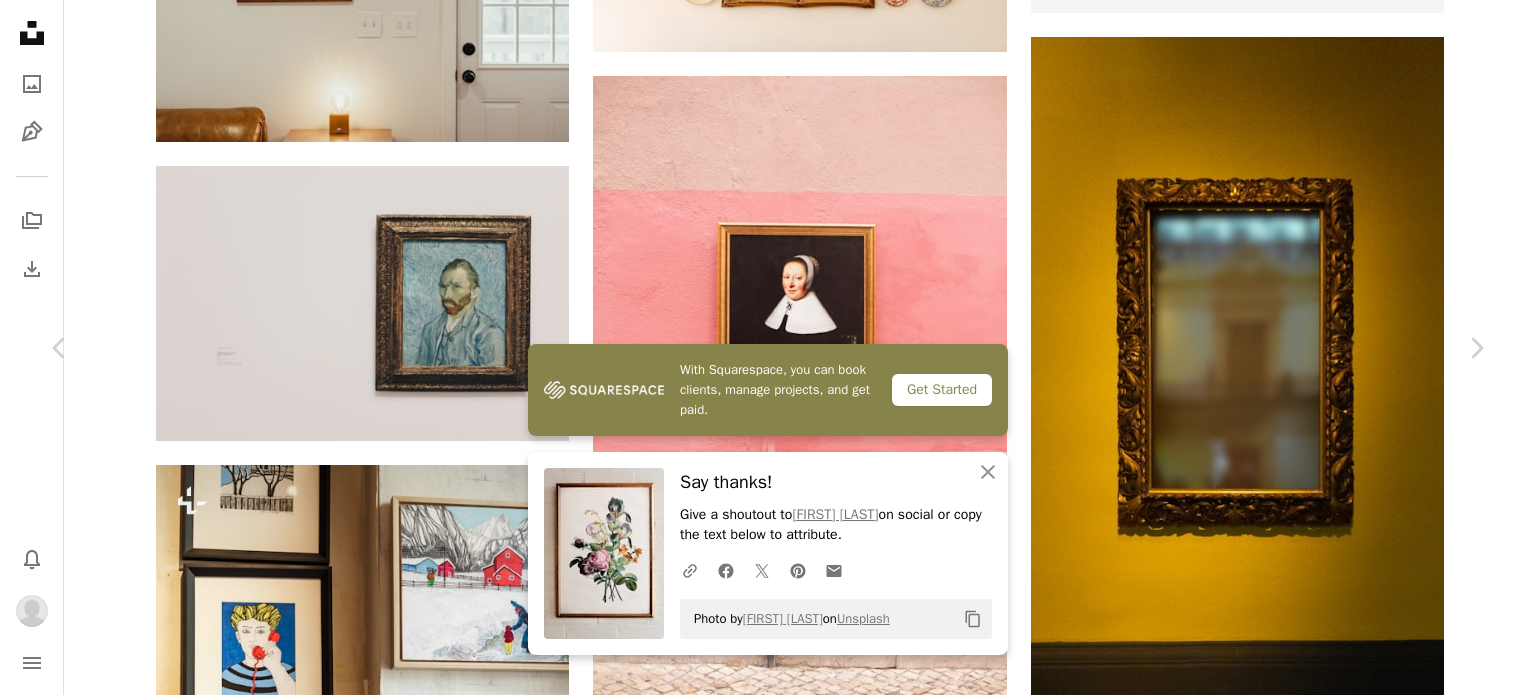 click on "[FIRST] [LAST]" at bounding box center (768, 4369) 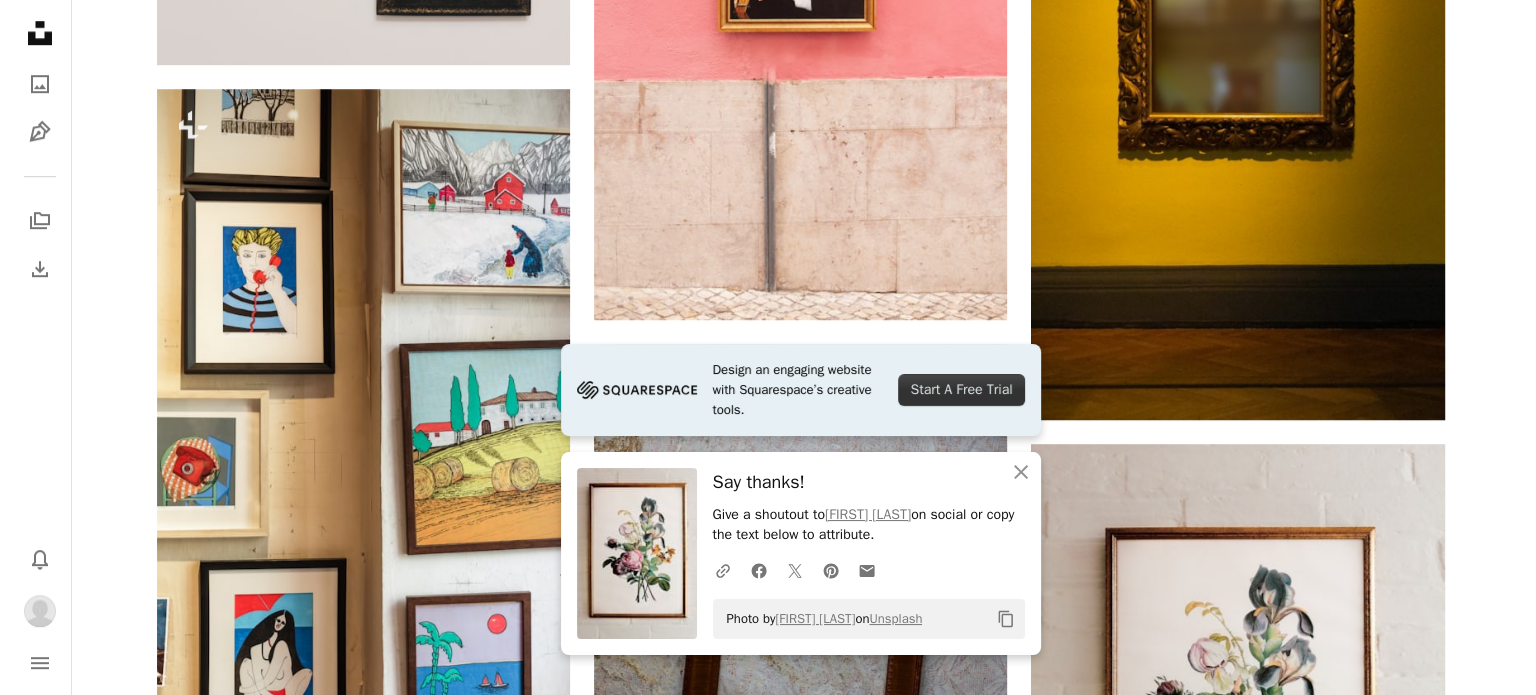 scroll, scrollTop: 1402, scrollLeft: 0, axis: vertical 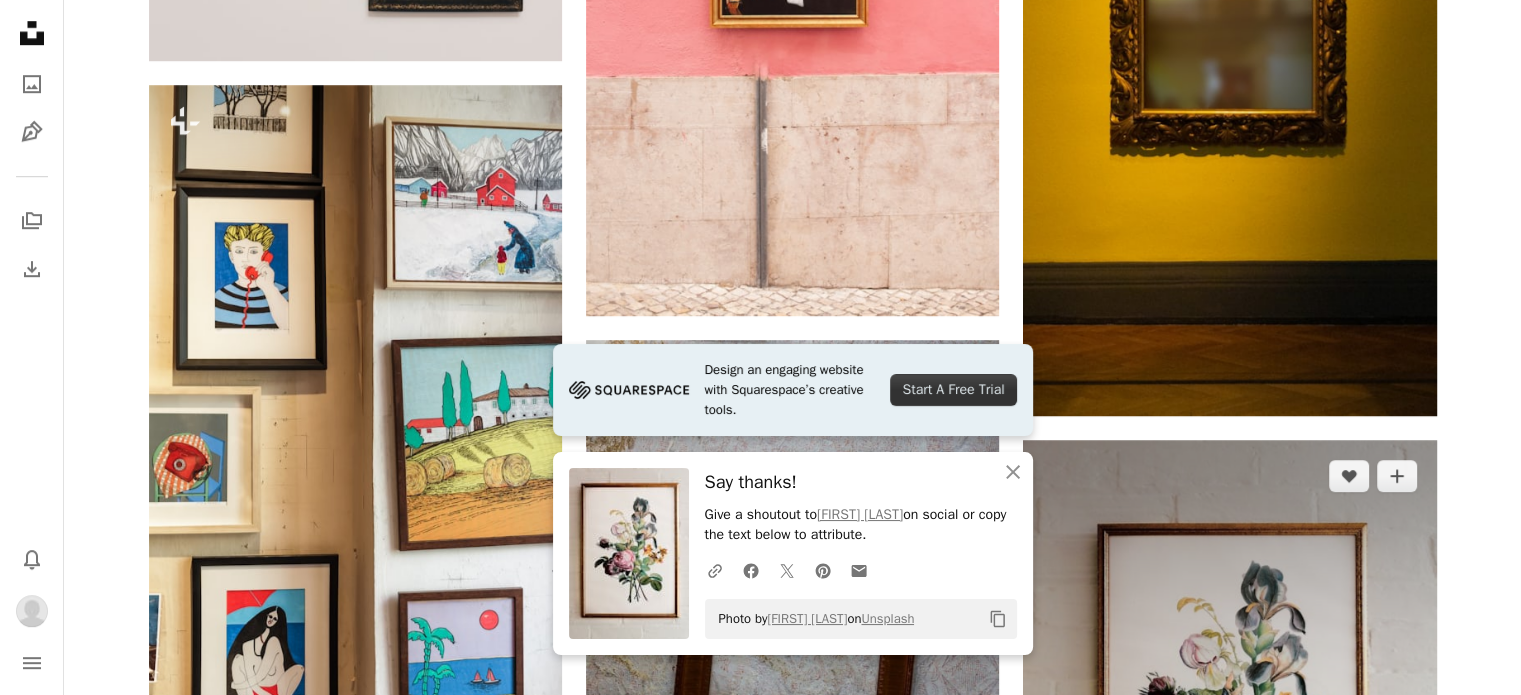 click at bounding box center (1229, 715) 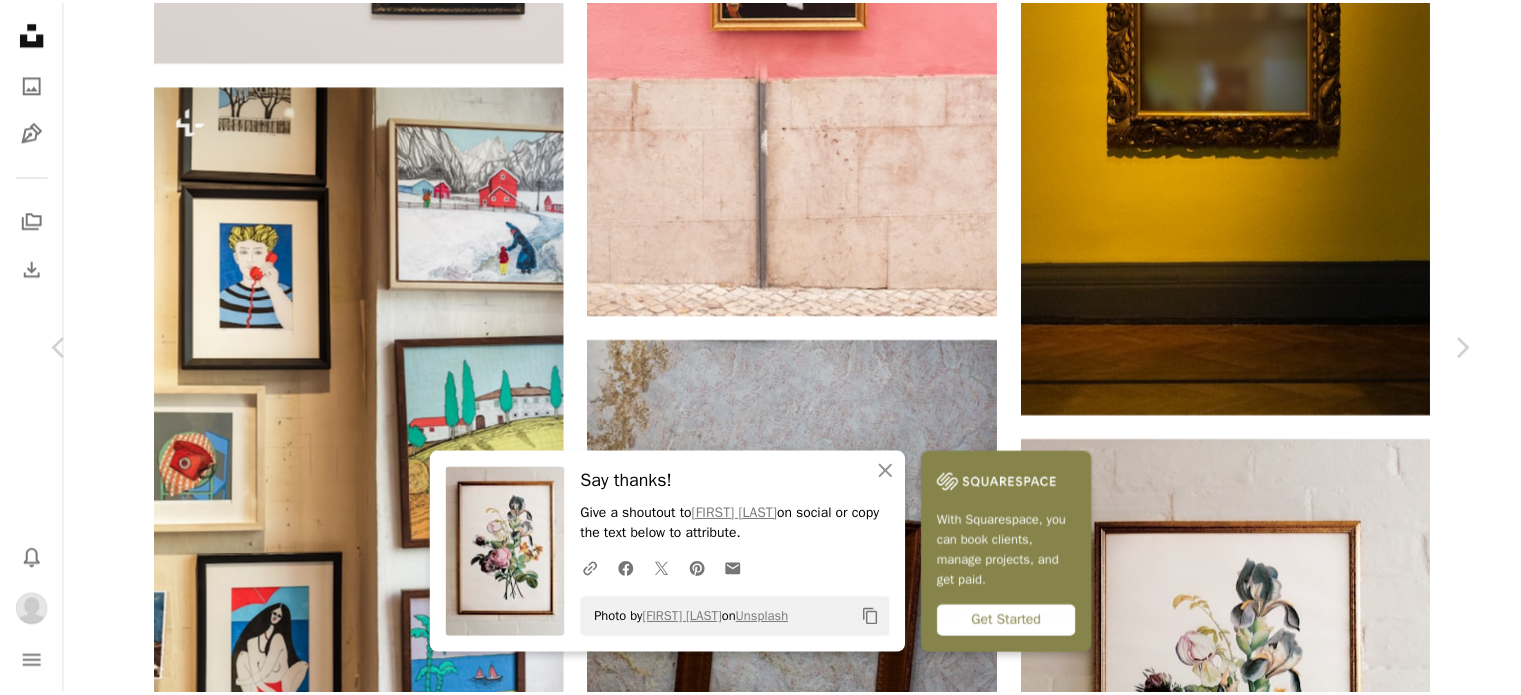 scroll, scrollTop: 5946, scrollLeft: 0, axis: vertical 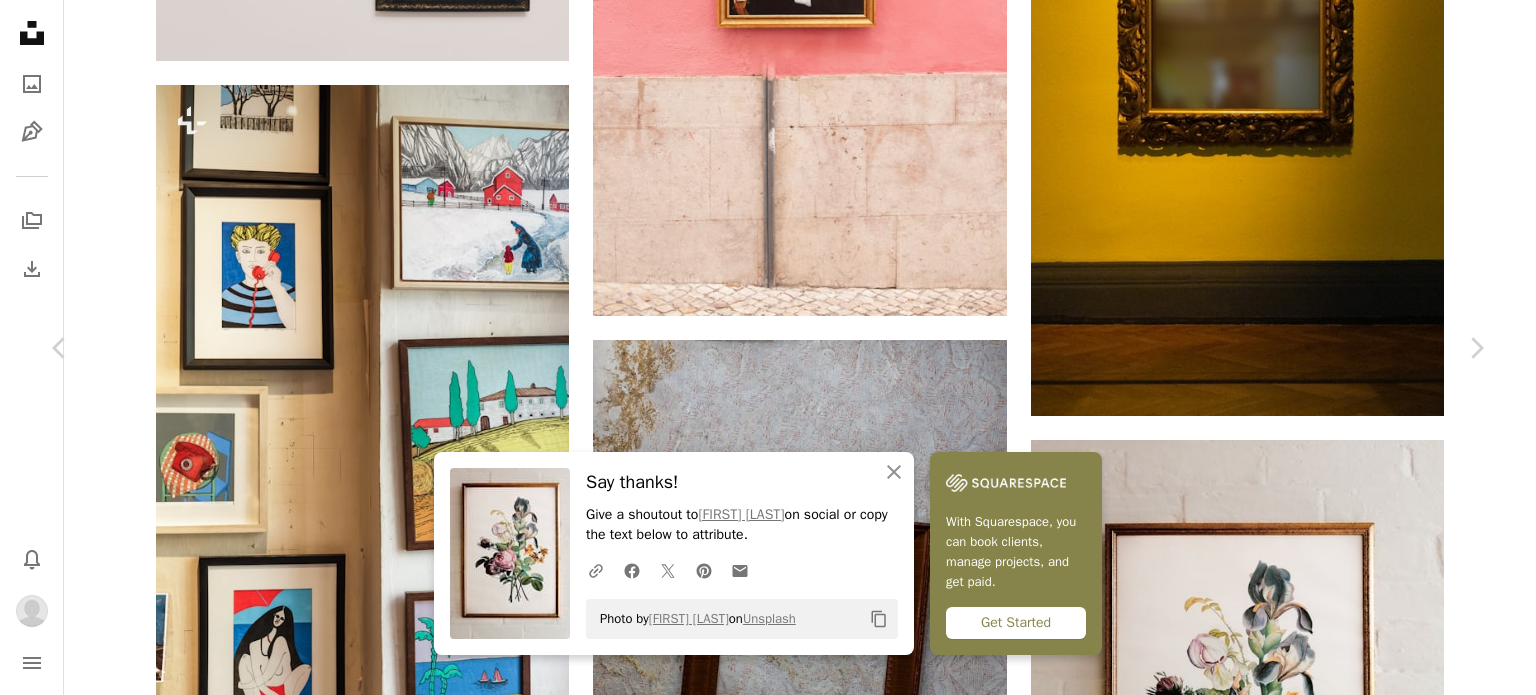 click on "[FIRST] [LAST]" at bounding box center [768, 3990] 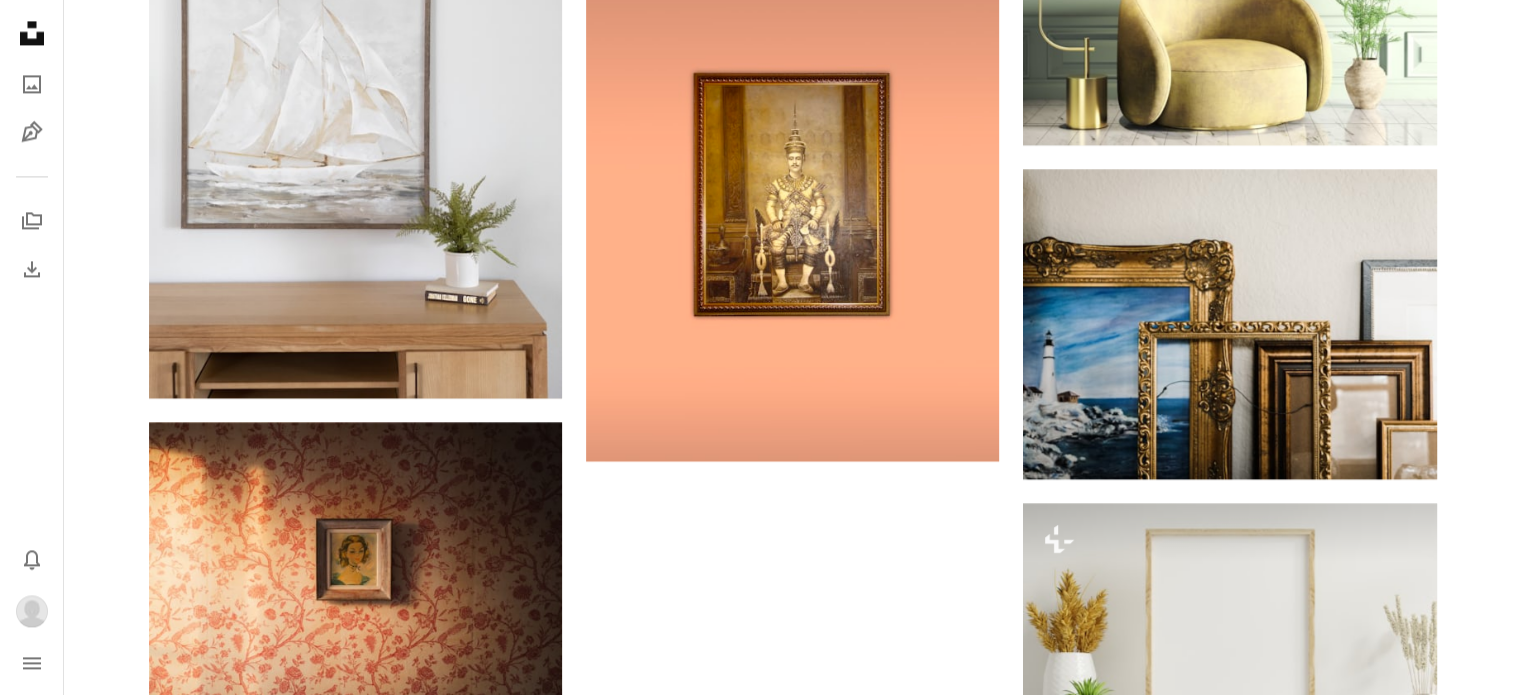 scroll, scrollTop: 3067, scrollLeft: 0, axis: vertical 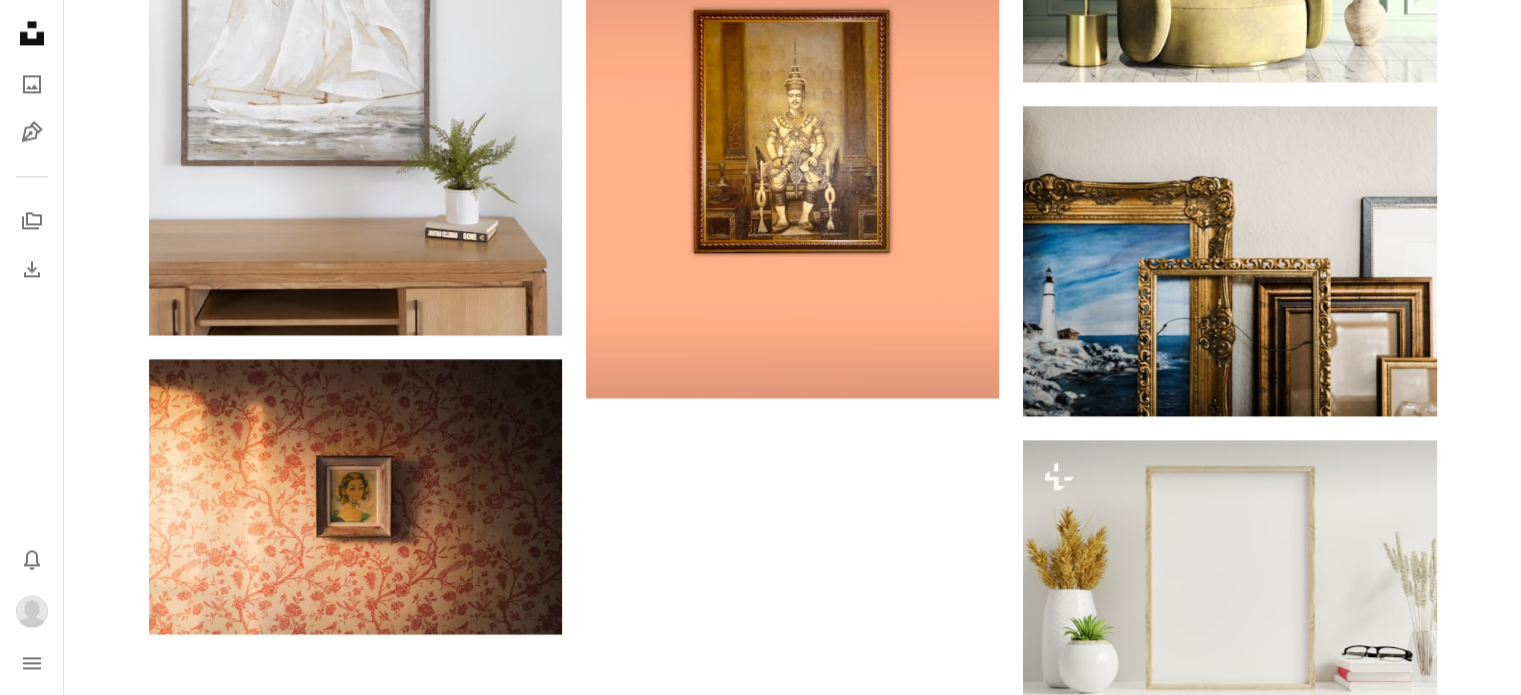 click on "Load more" at bounding box center (793, 1141) 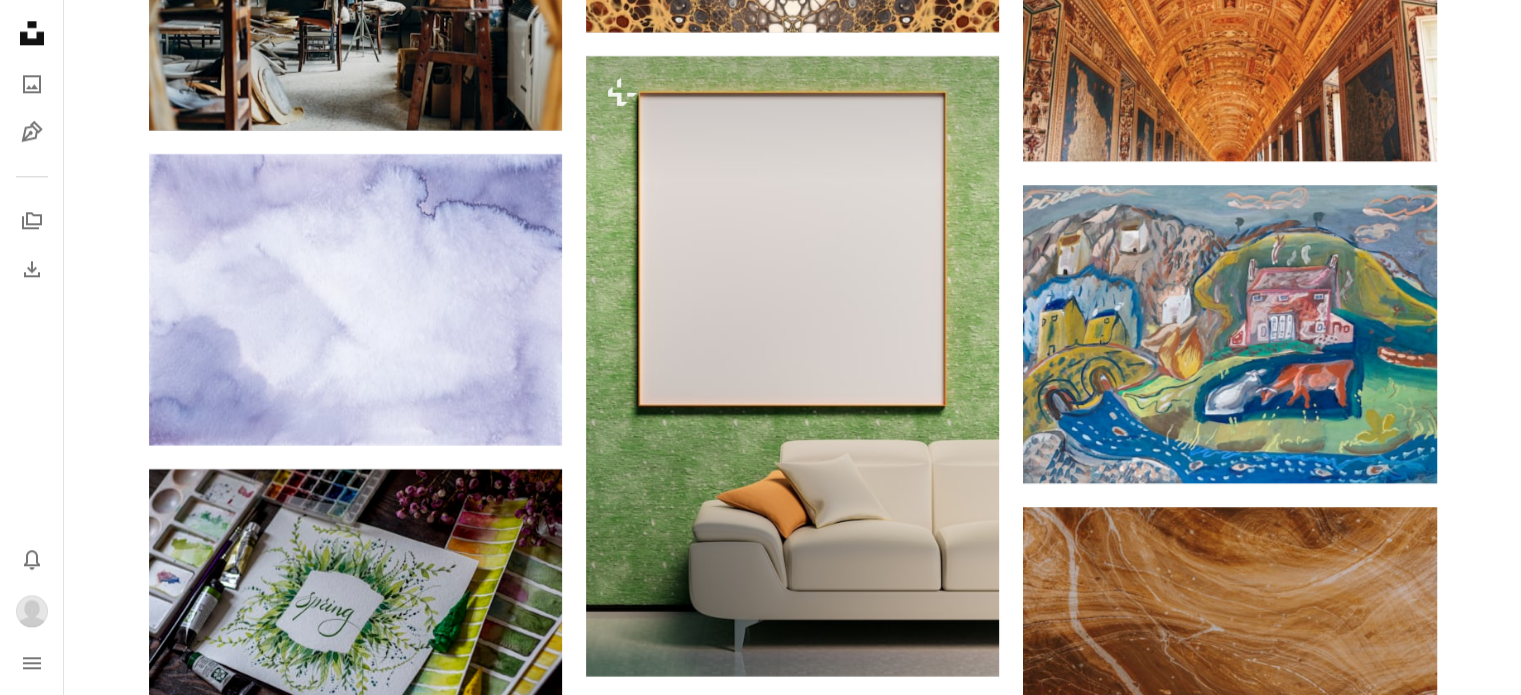 scroll, scrollTop: 9944, scrollLeft: 0, axis: vertical 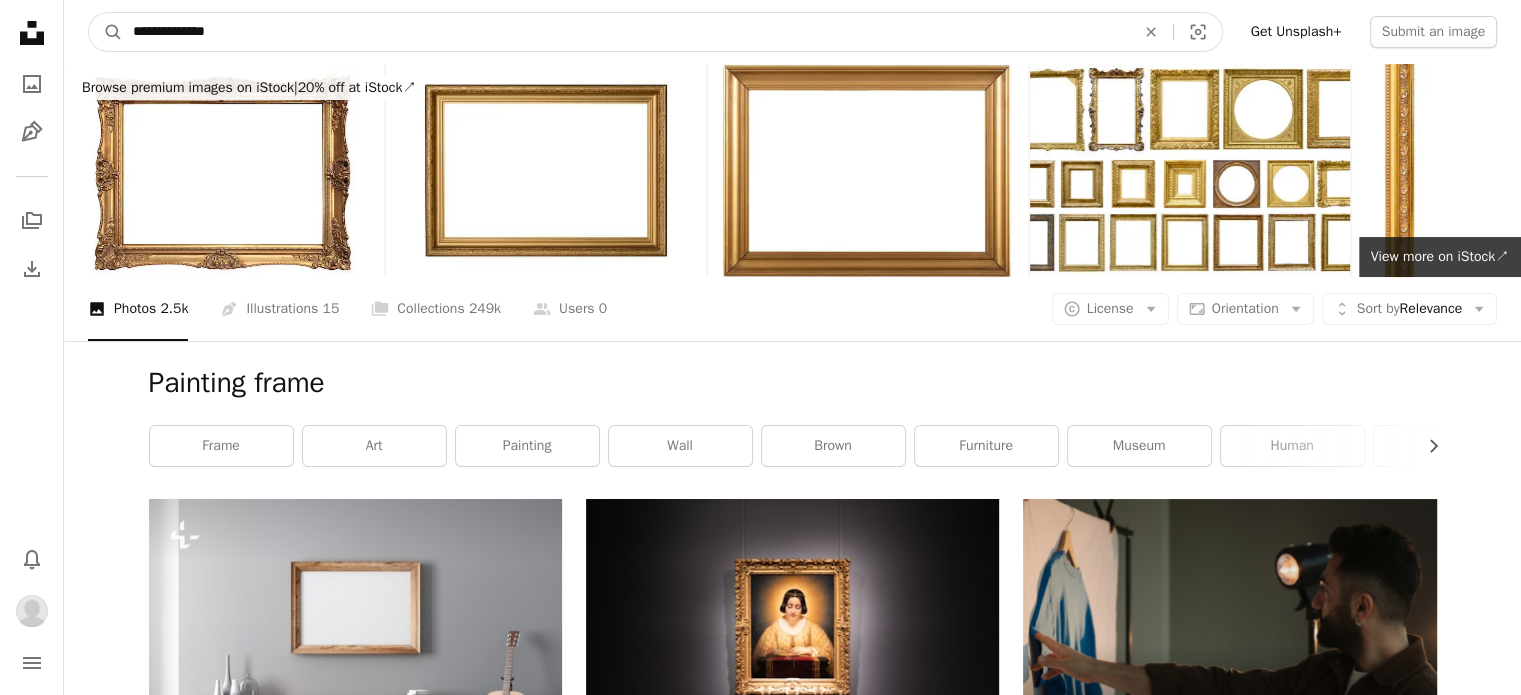 drag, startPoint x: 341, startPoint y: 31, endPoint x: 0, endPoint y: -9, distance: 343.338 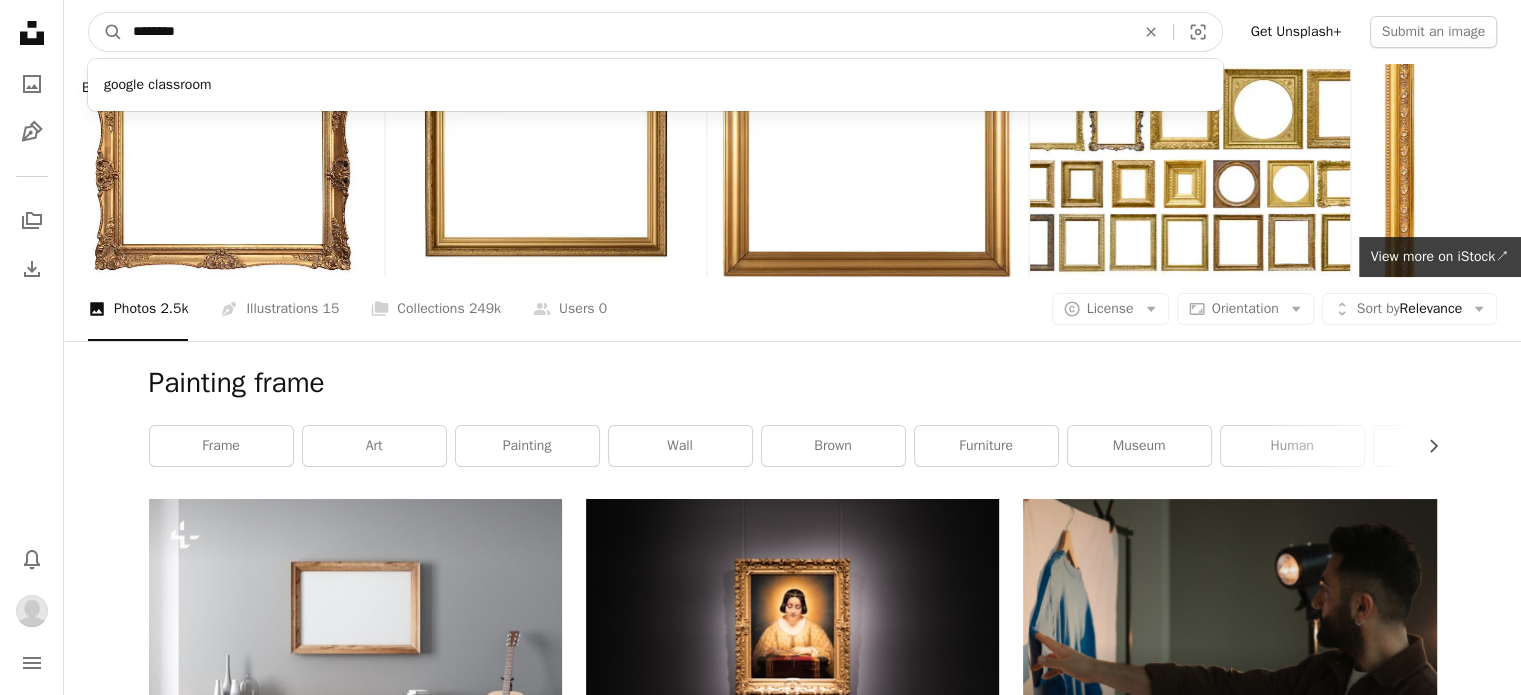 type on "*********" 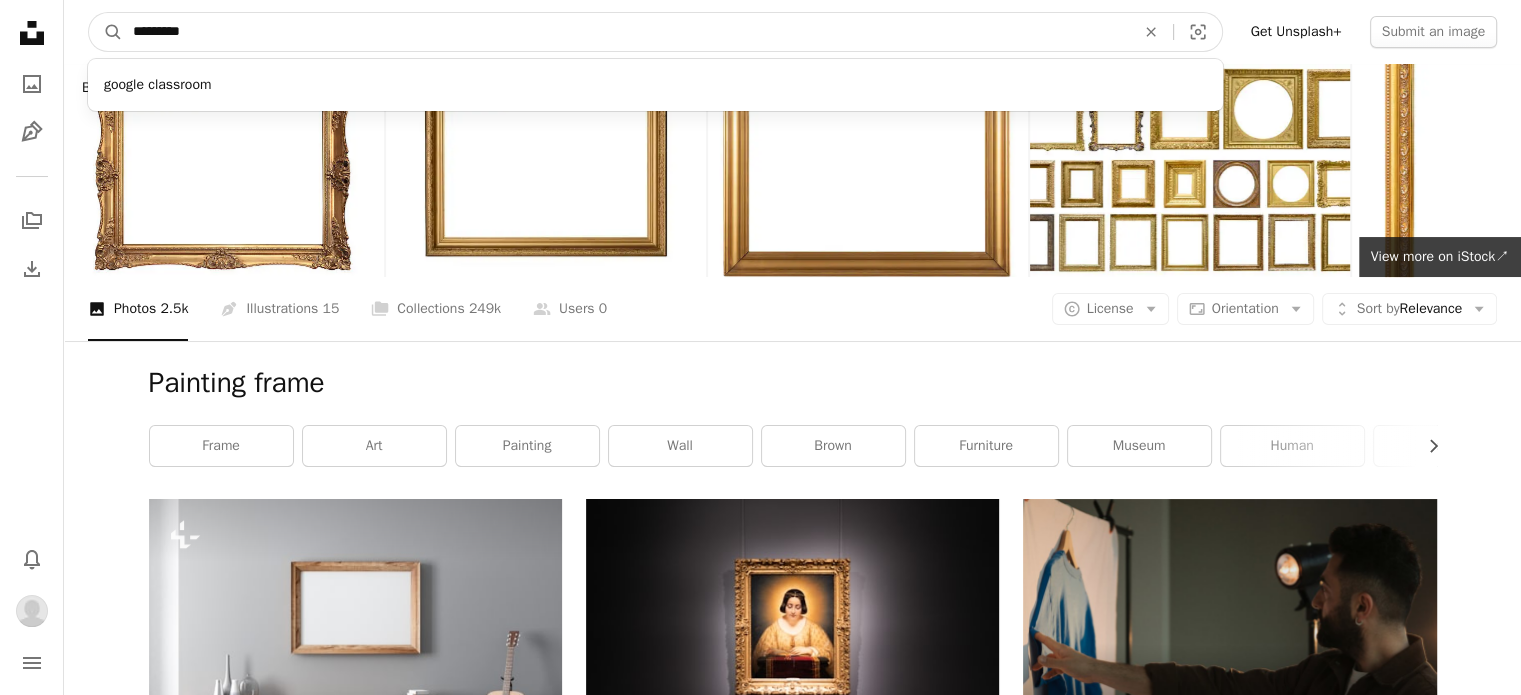 click on "A magnifying glass" at bounding box center [106, 32] 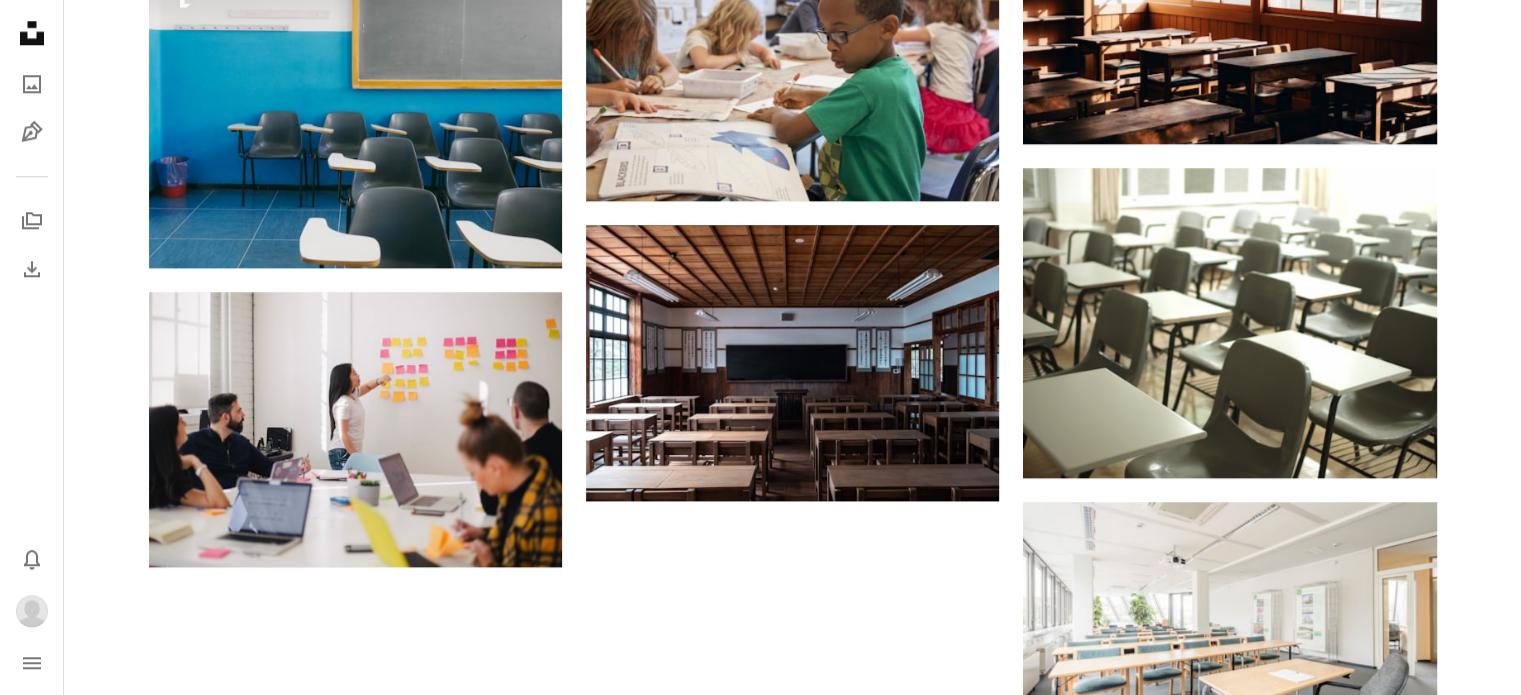 scroll, scrollTop: 2088, scrollLeft: 0, axis: vertical 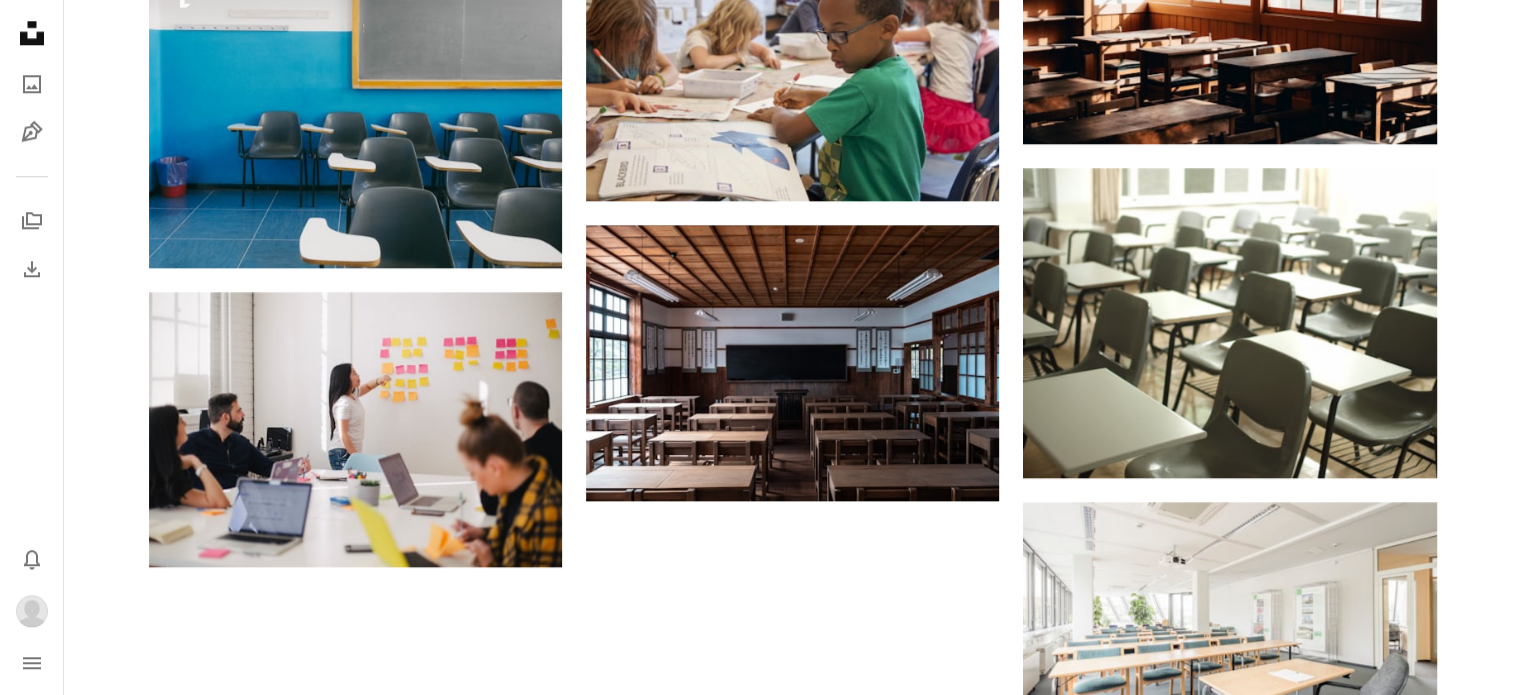 click on "Load more" at bounding box center (793, 1157) 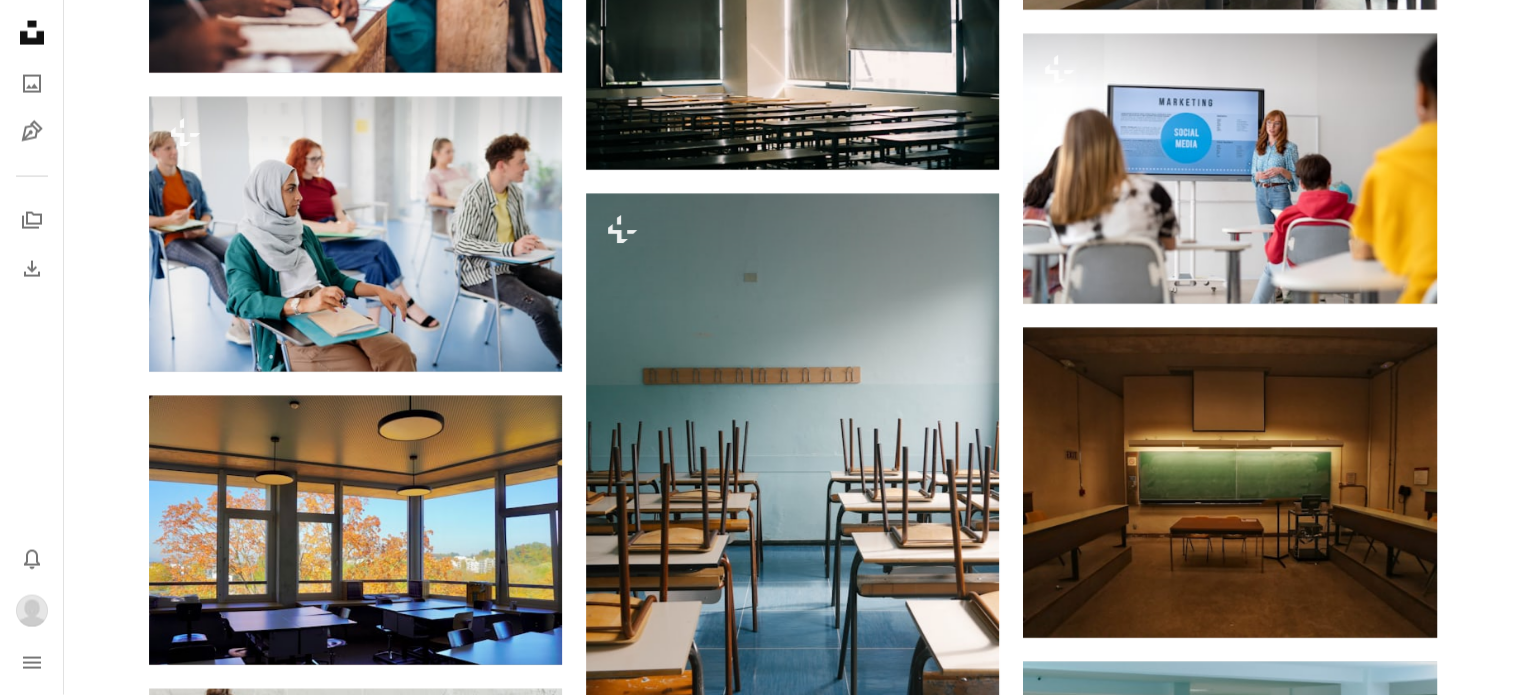 scroll, scrollTop: 12002, scrollLeft: 0, axis: vertical 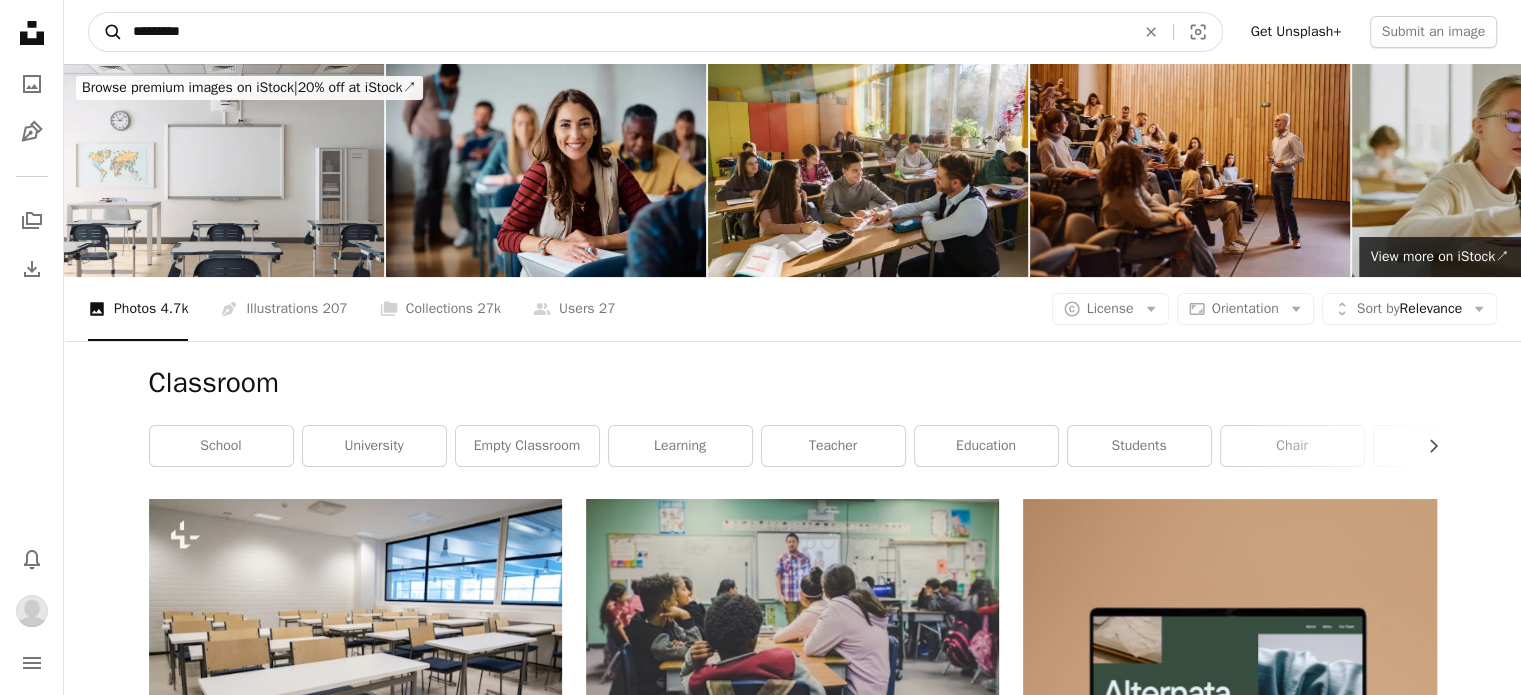 drag, startPoint x: 227, startPoint y: 38, endPoint x: 108, endPoint y: 22, distance: 120.070816 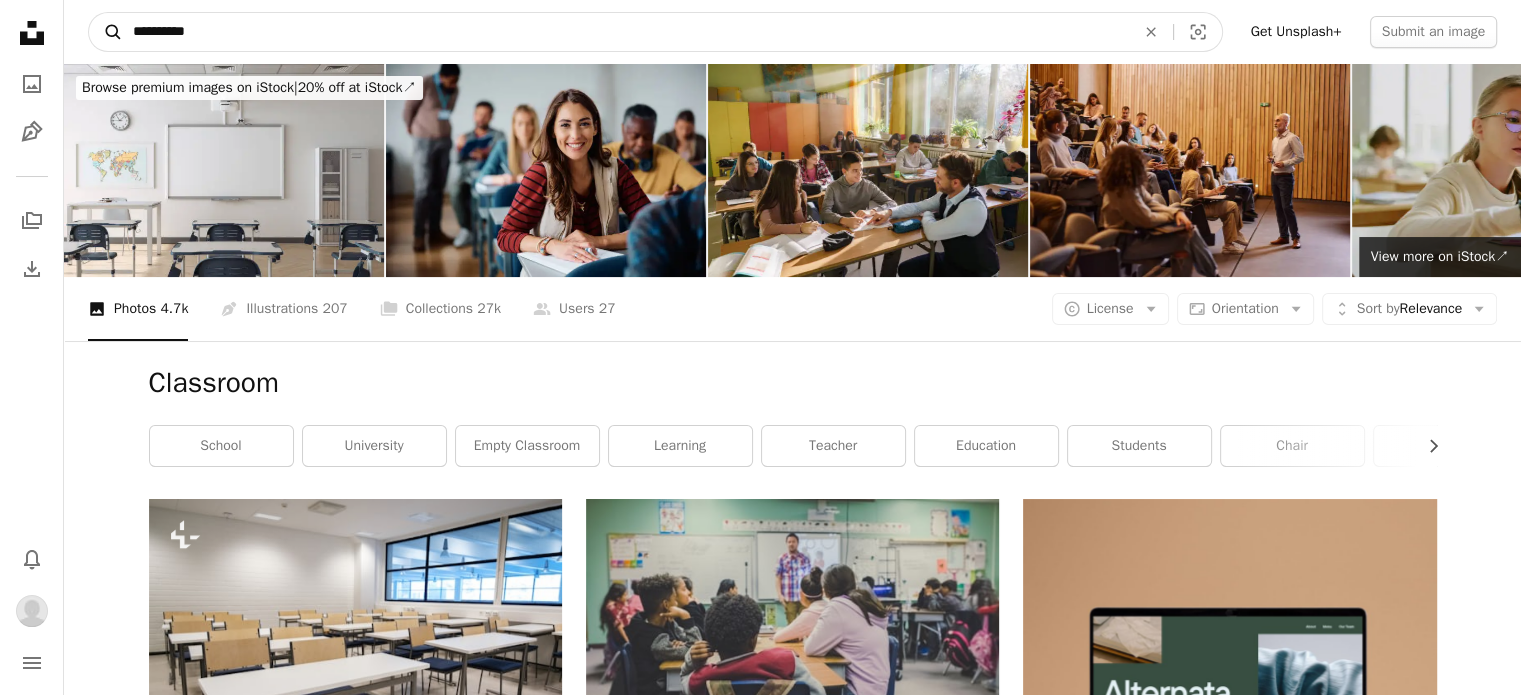 type on "**********" 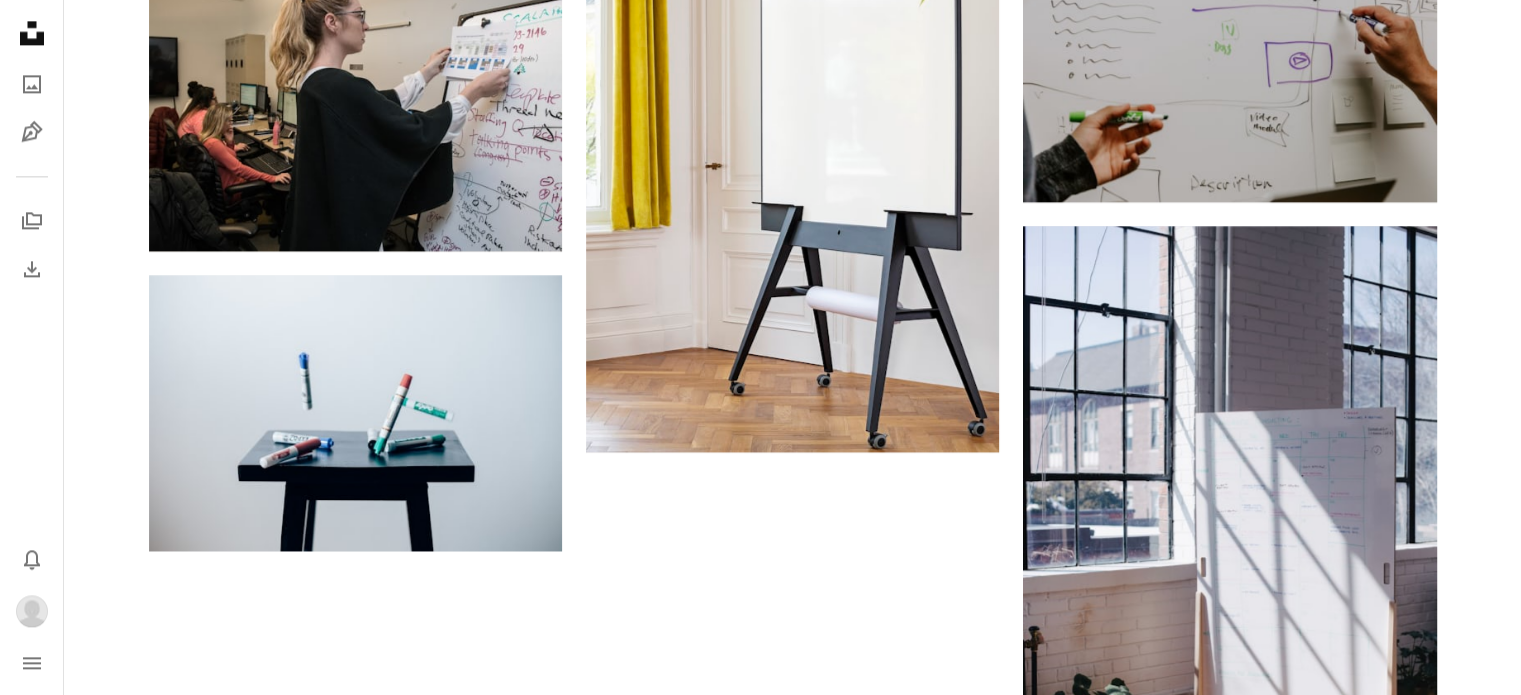scroll, scrollTop: 2711, scrollLeft: 0, axis: vertical 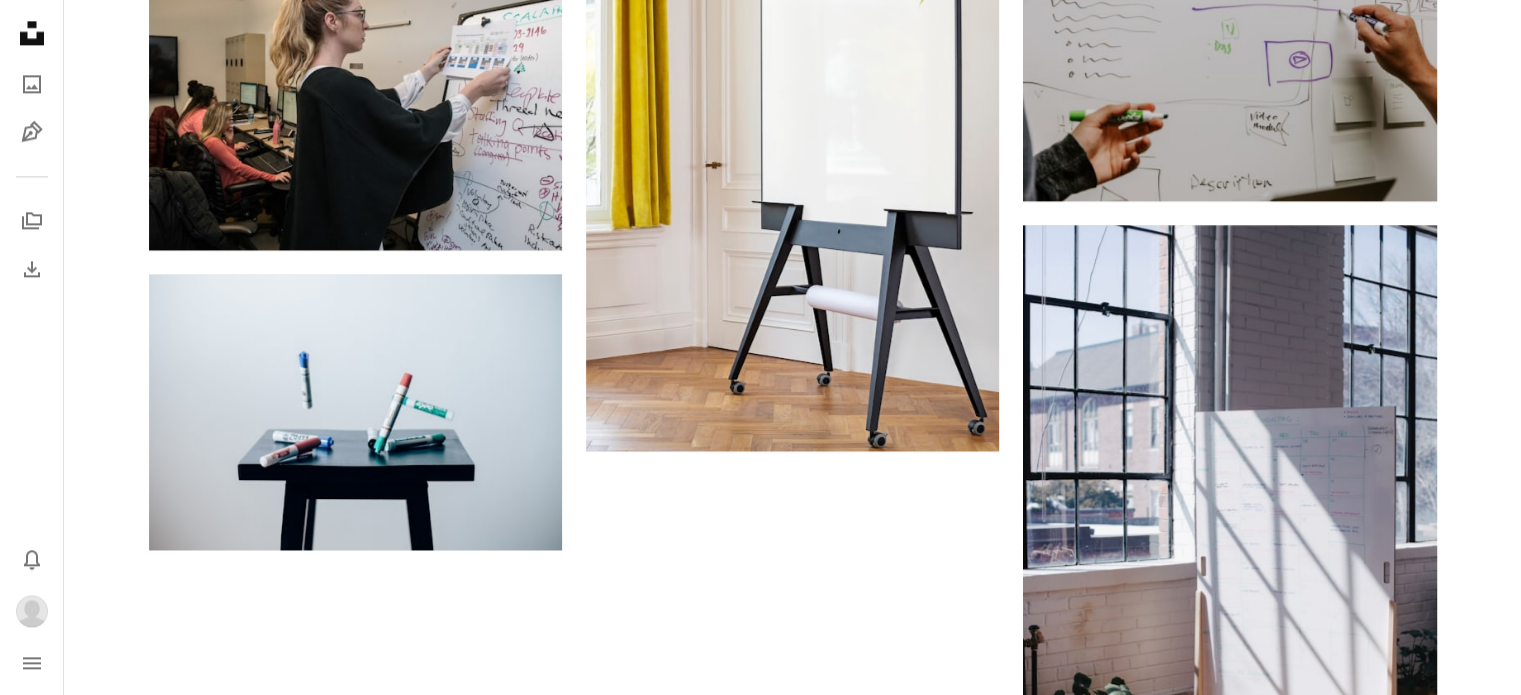 click on "Load more" at bounding box center [793, 925] 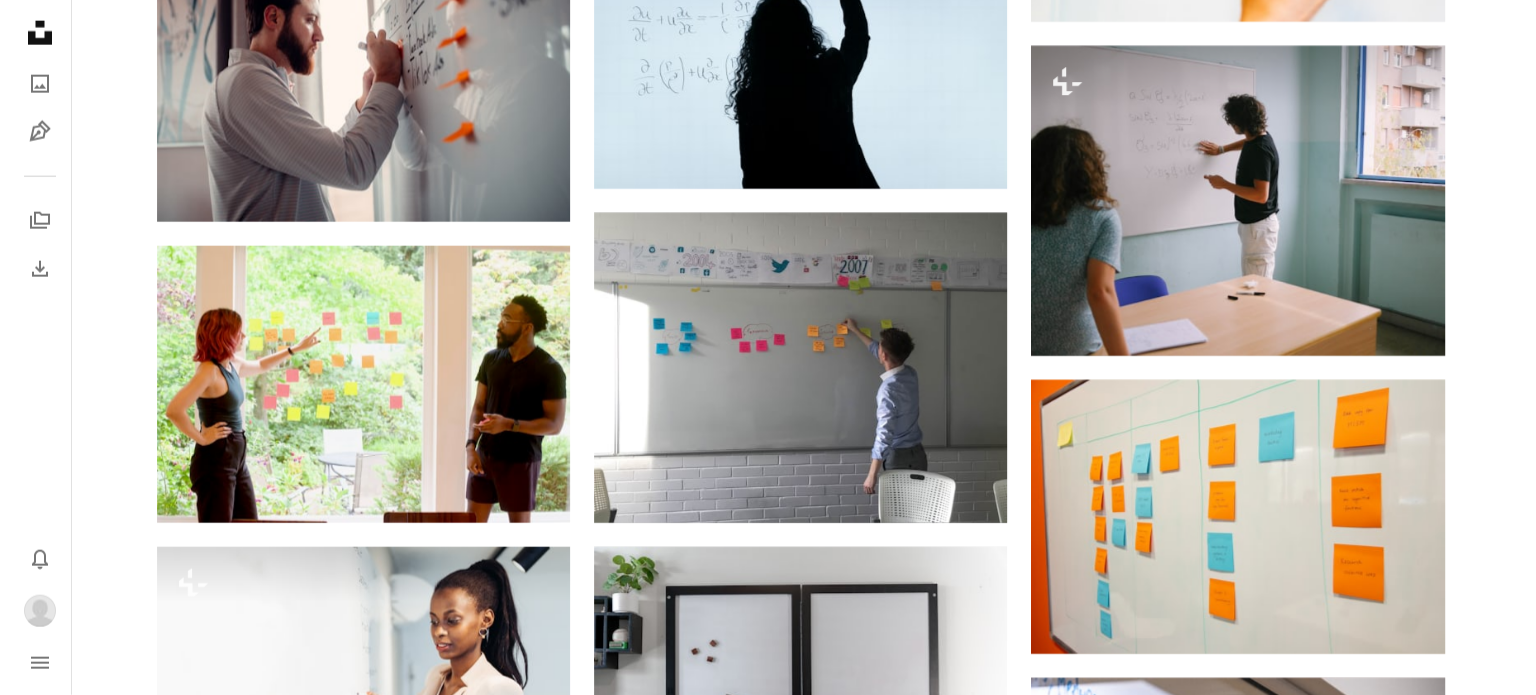 scroll, scrollTop: 5094, scrollLeft: 0, axis: vertical 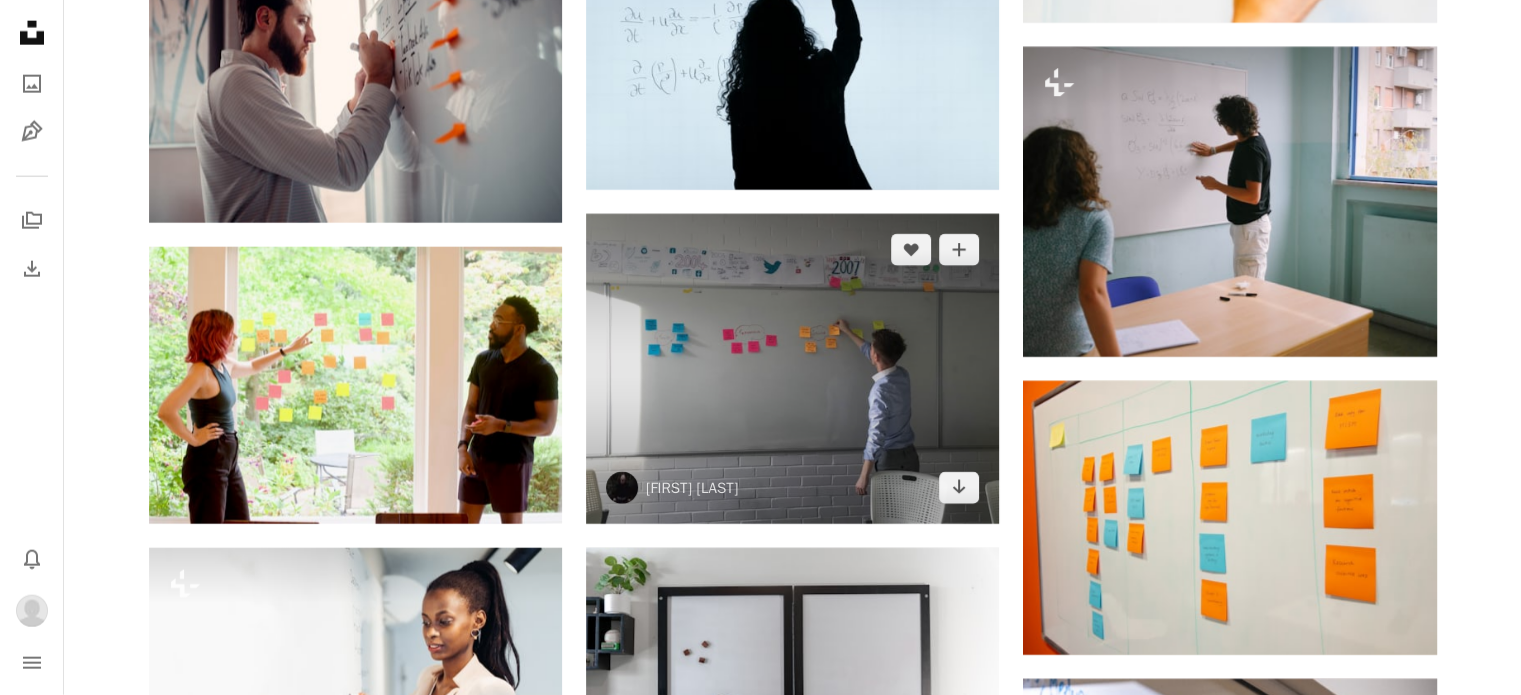 click at bounding box center [792, 369] 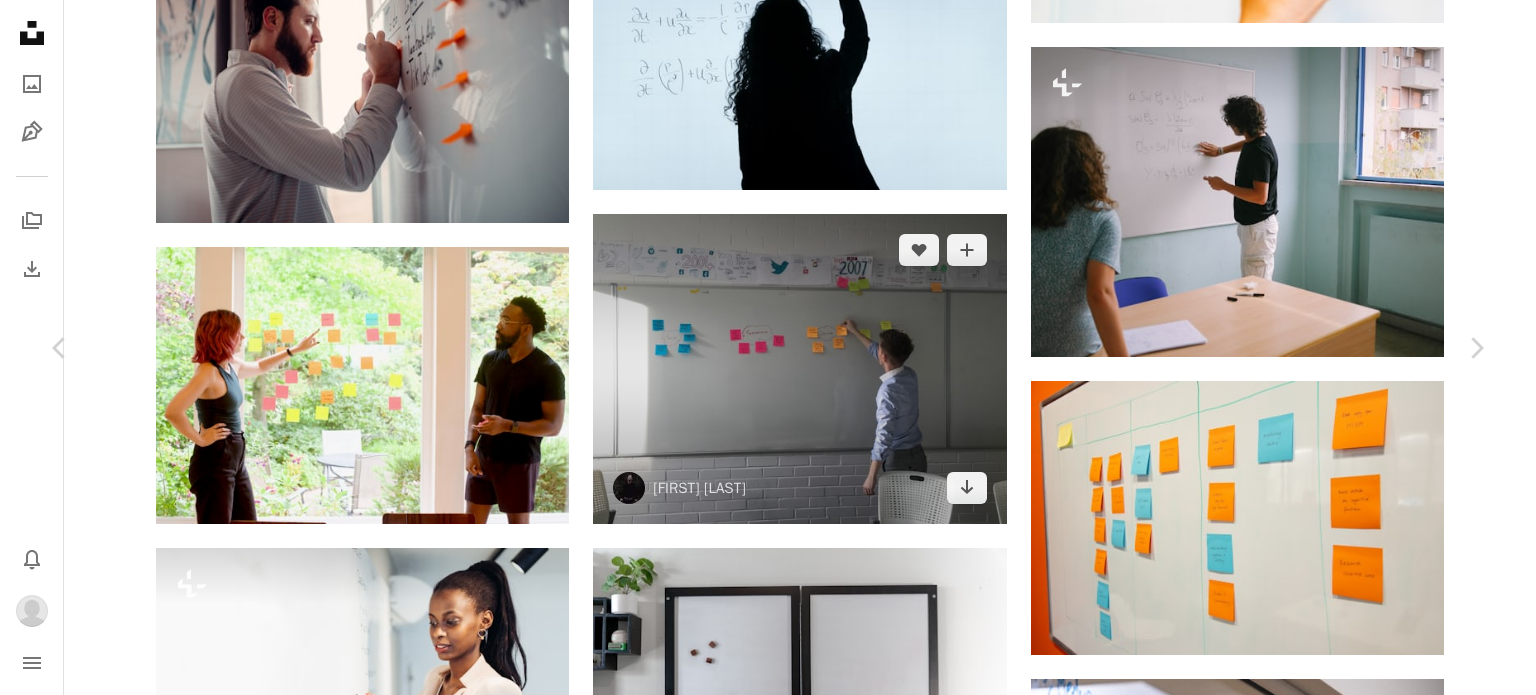 scroll, scrollTop: 932, scrollLeft: 0, axis: vertical 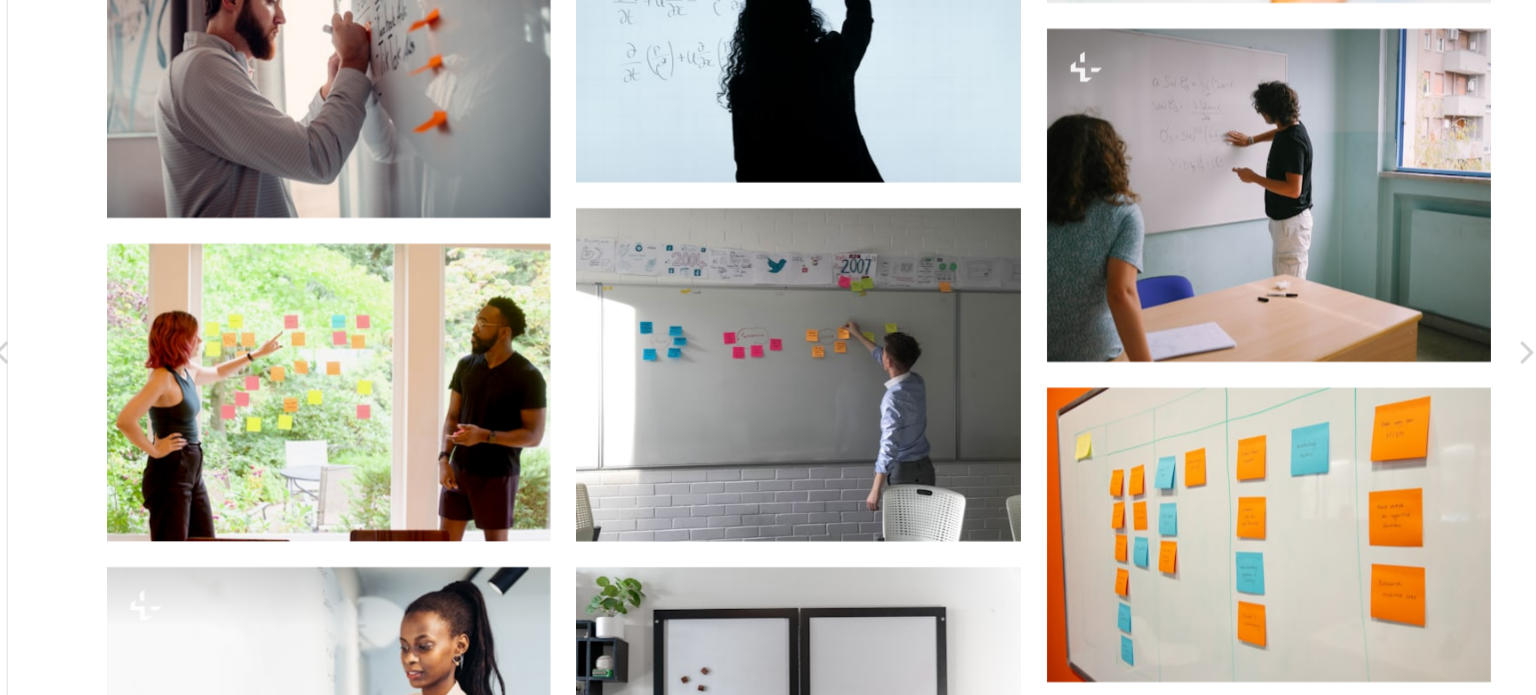 click at bounding box center (341, 4890) 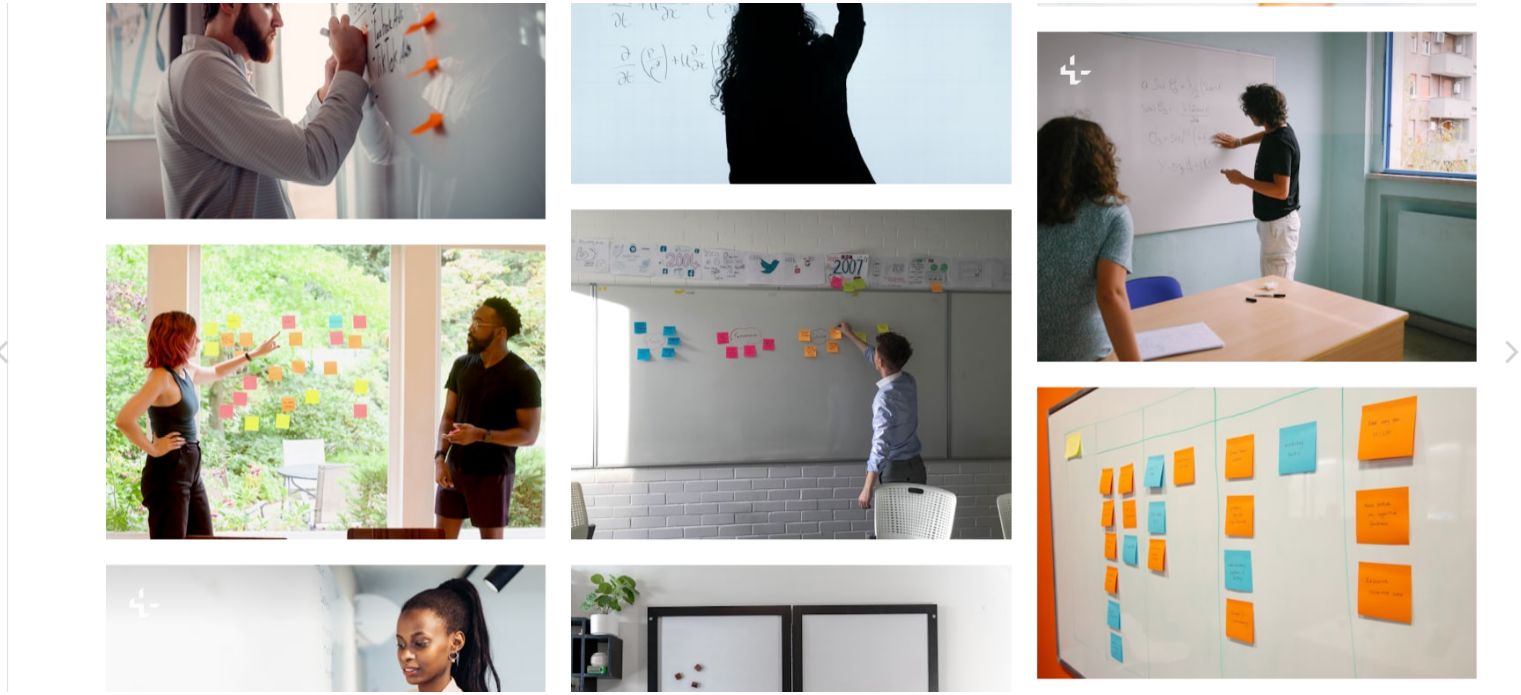 scroll, scrollTop: 0, scrollLeft: 0, axis: both 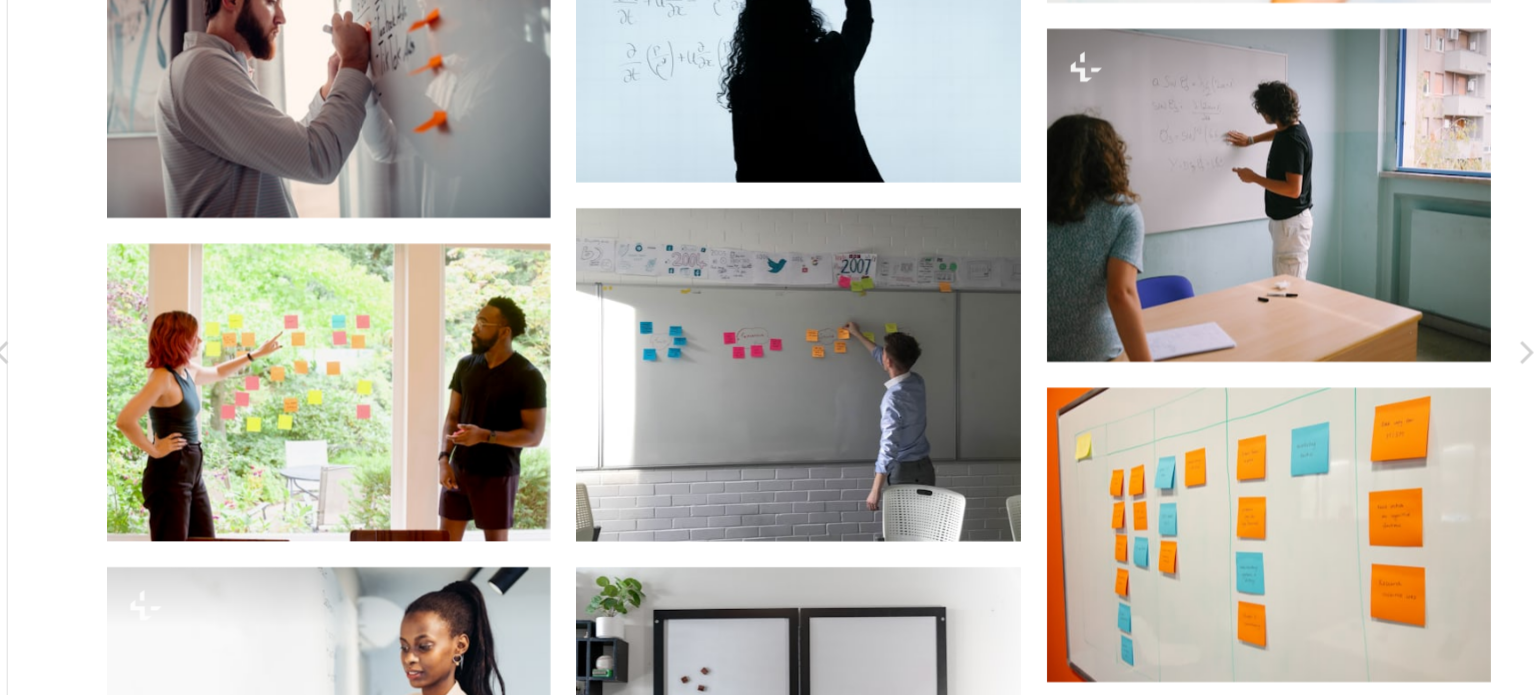 click on "Download" at bounding box center [1301, 4304] 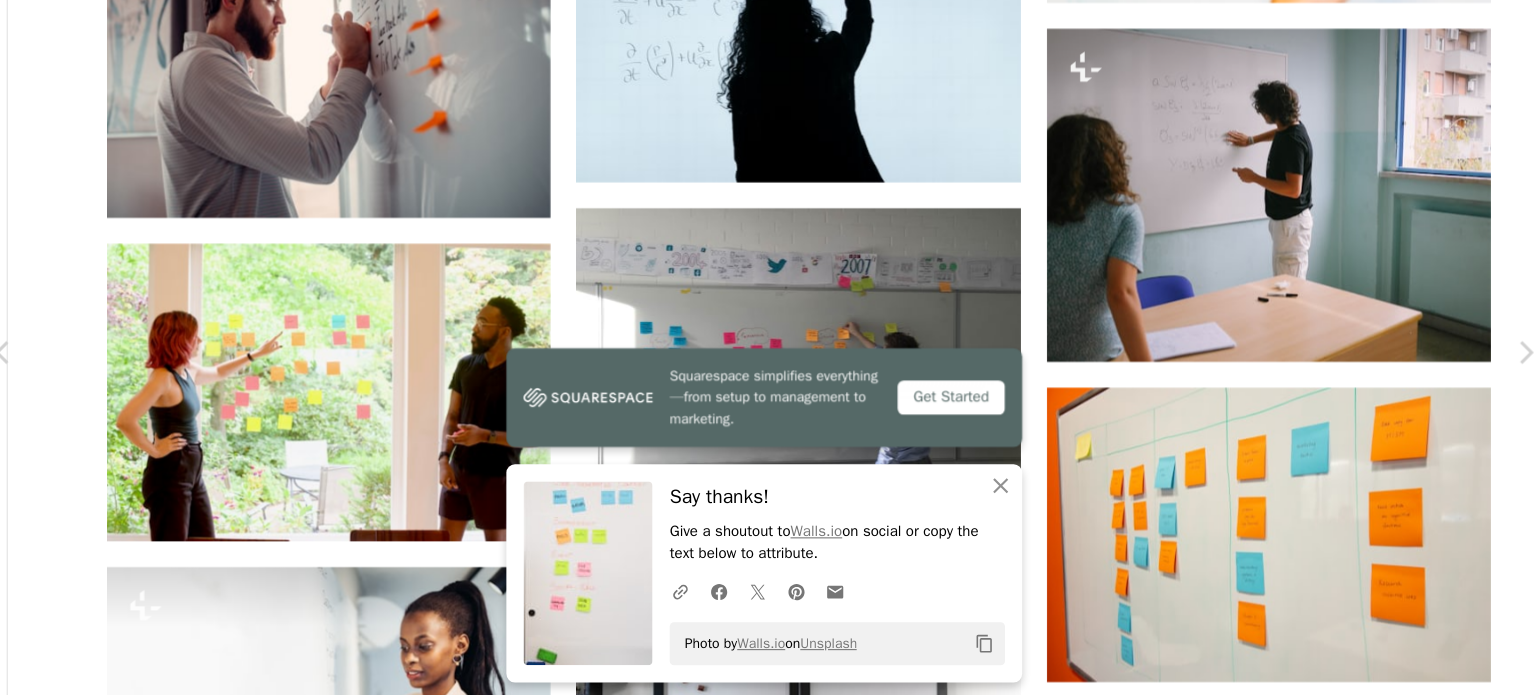 click on "Walls.io walls_io" at bounding box center (768, 4604) 